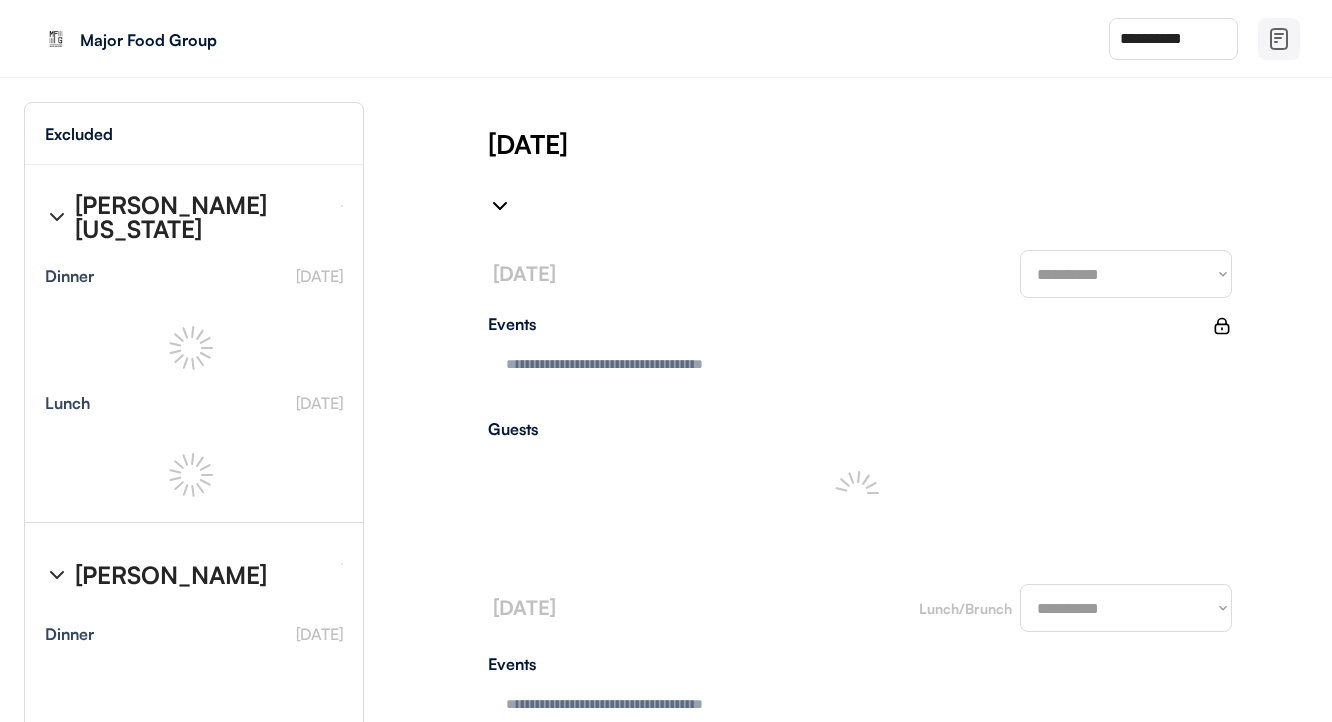 scroll, scrollTop: 0, scrollLeft: 0, axis: both 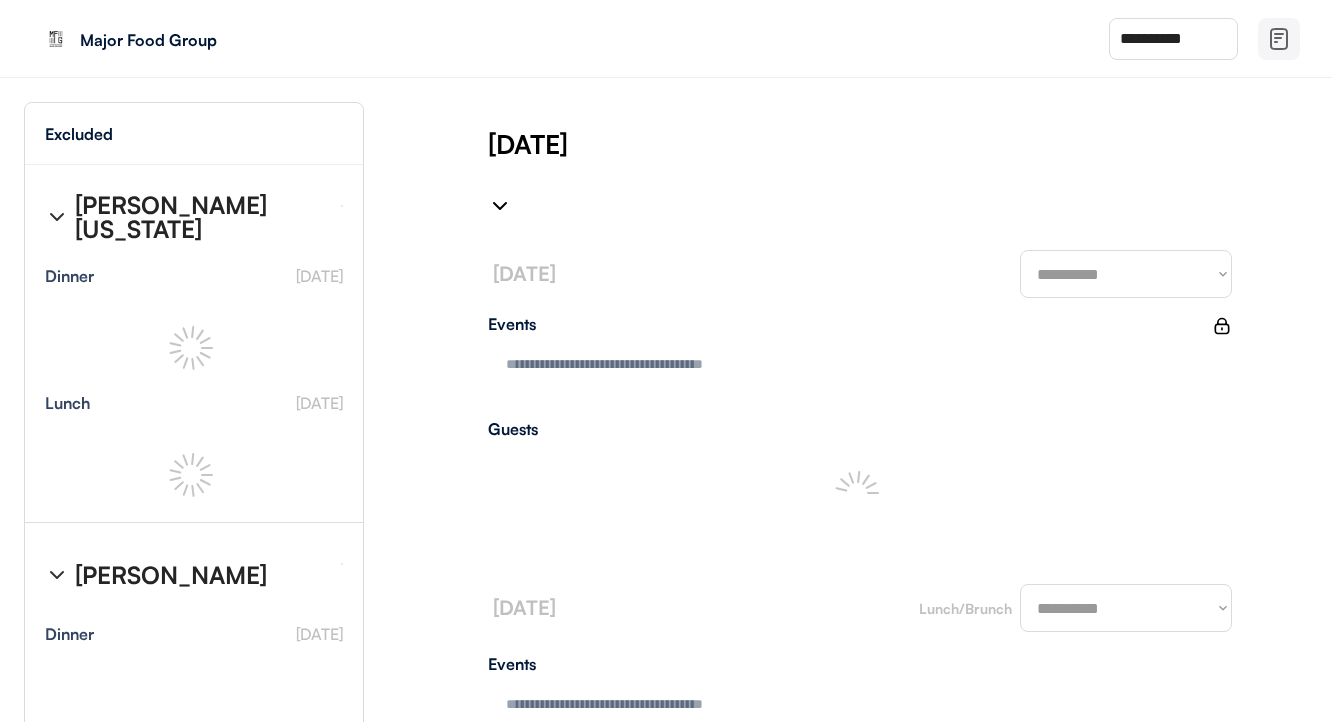 type on "**********" 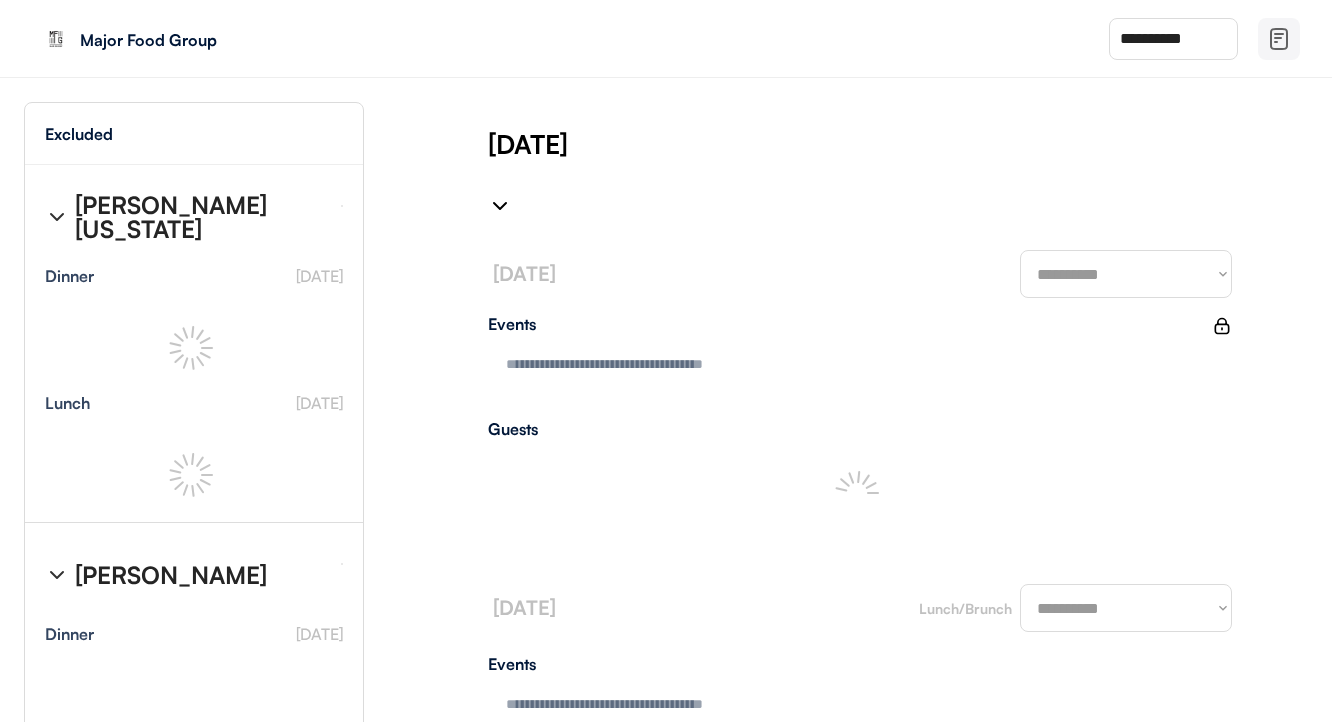 type on "**********" 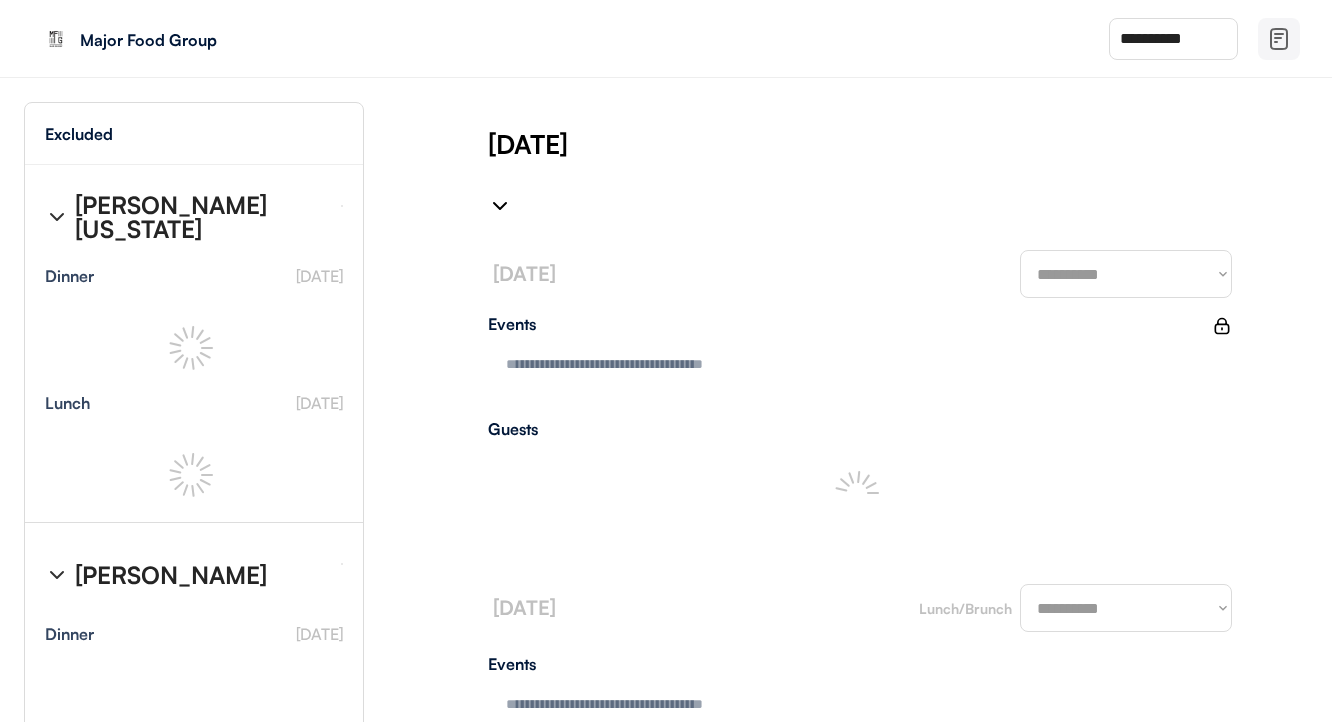 type on "**********" 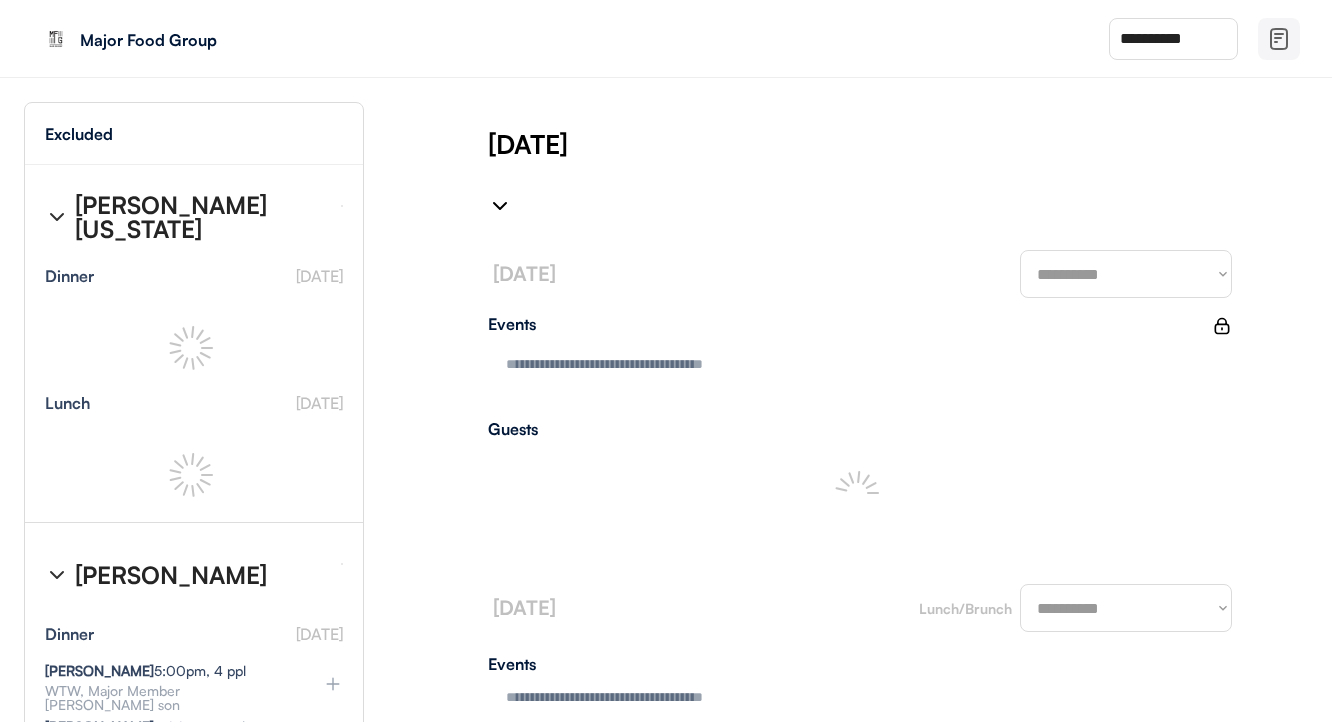 type on "**********" 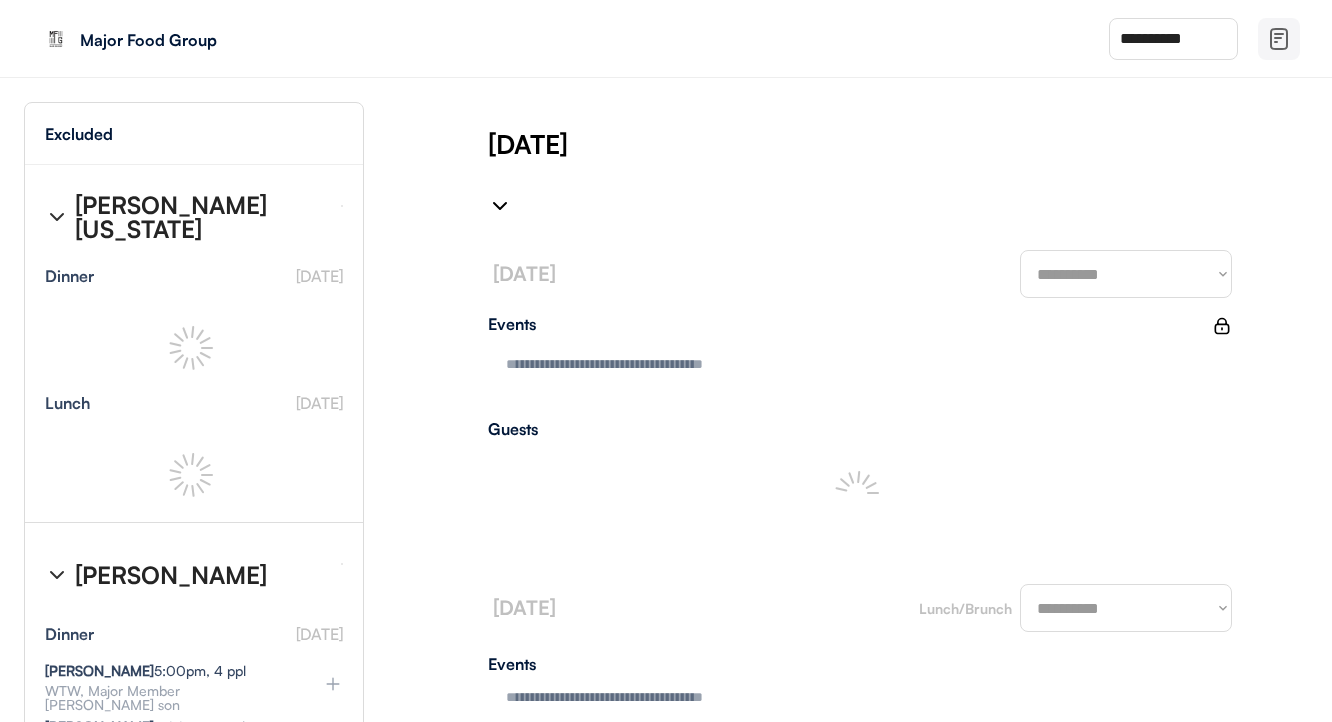 select on "*******" 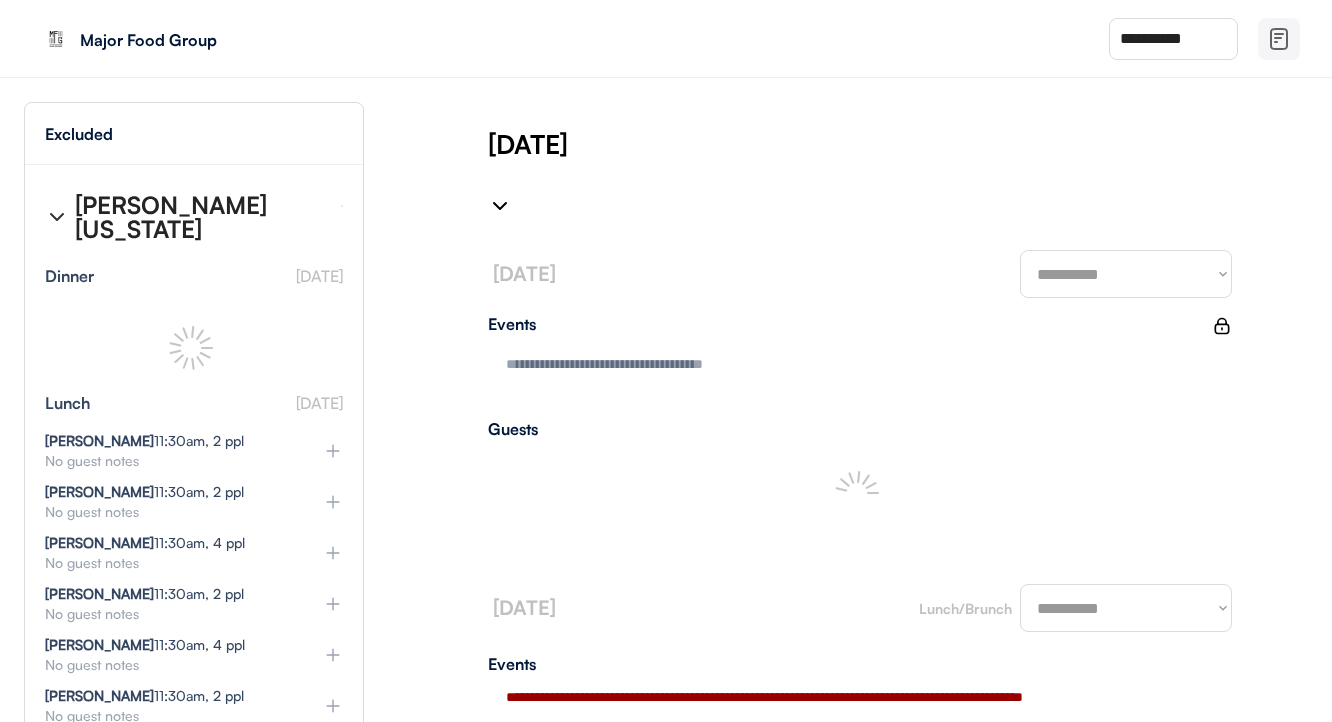 type on "**********" 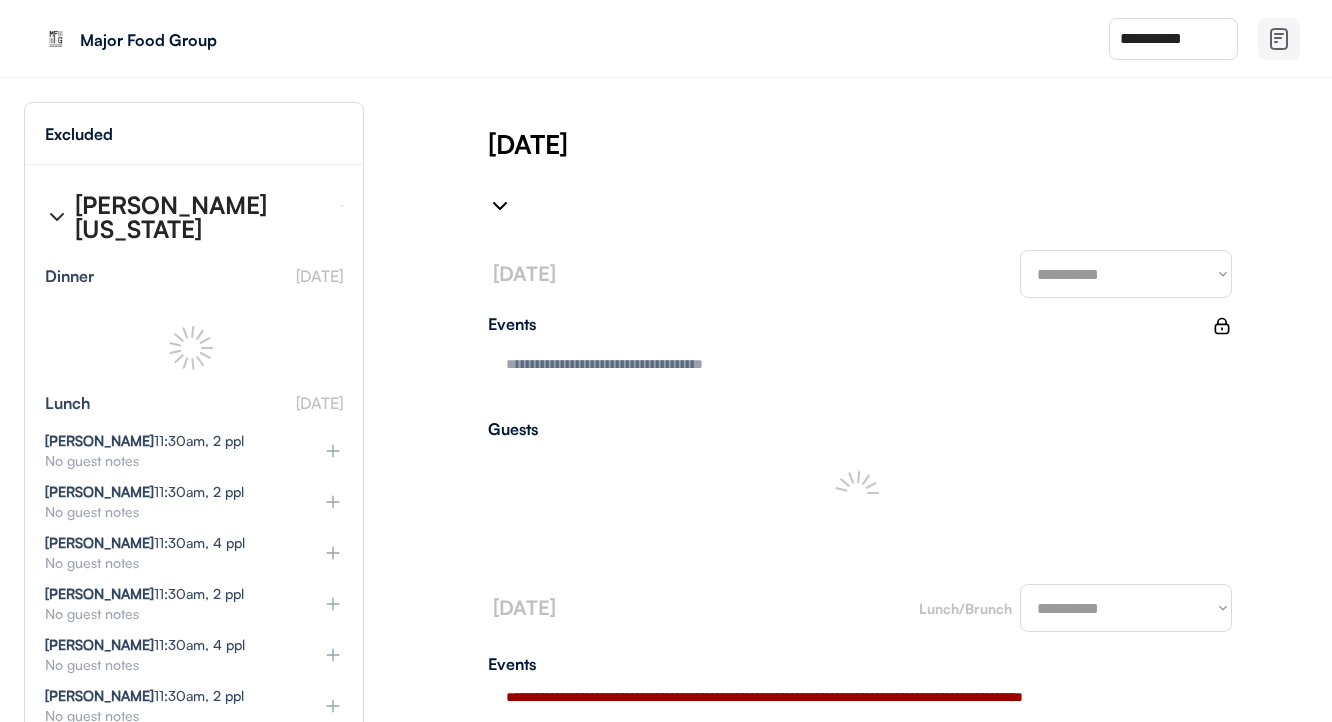 type on "**********" 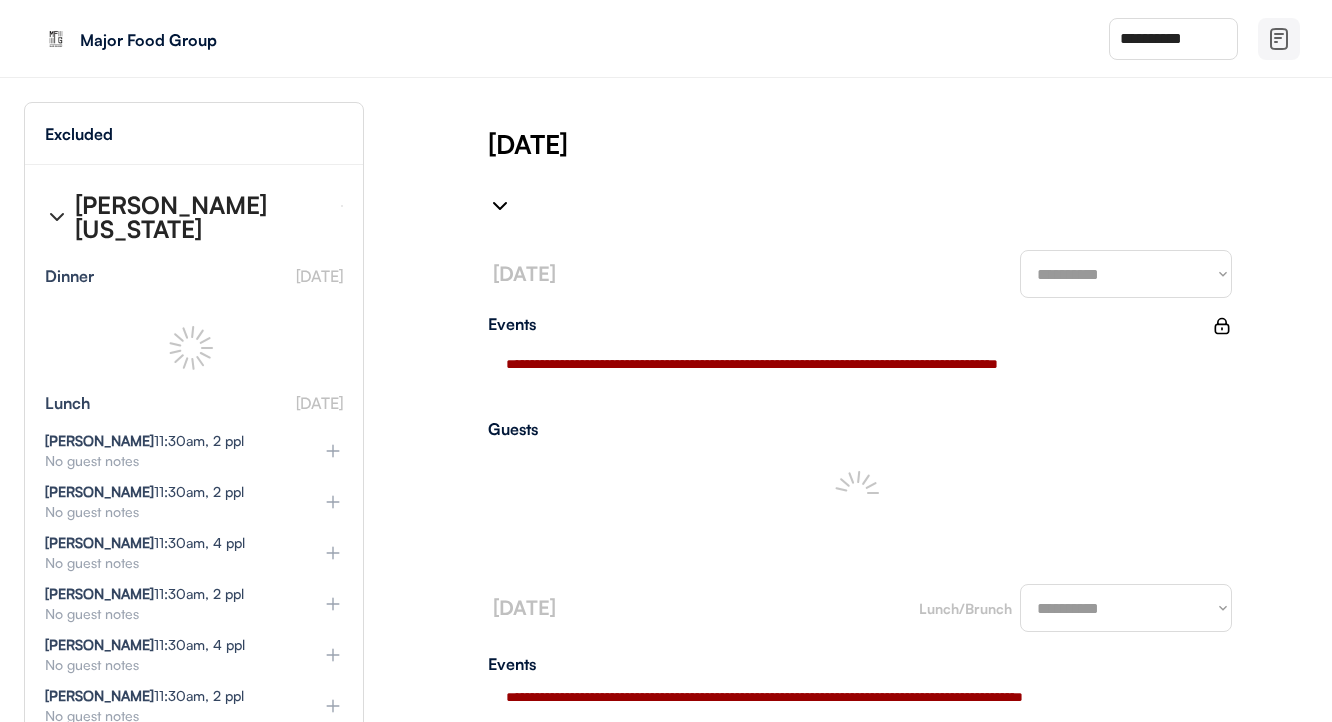 type on "**********" 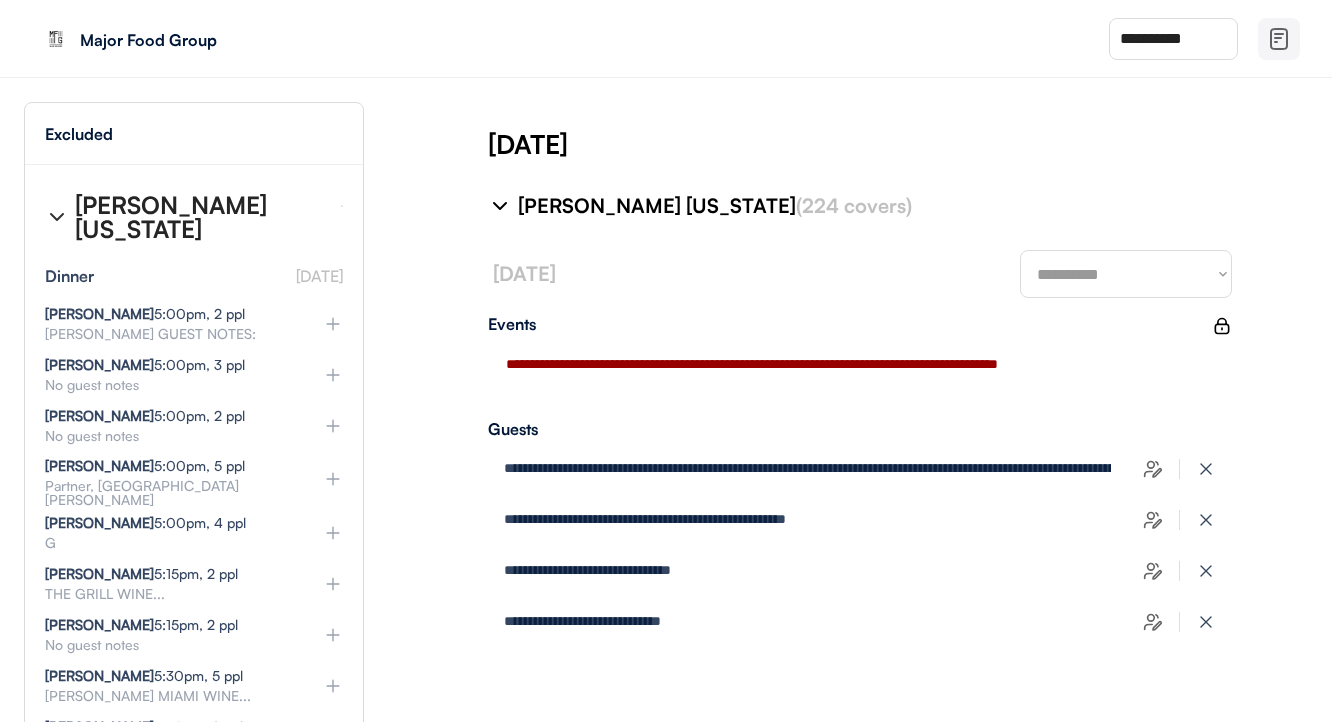 select on "********" 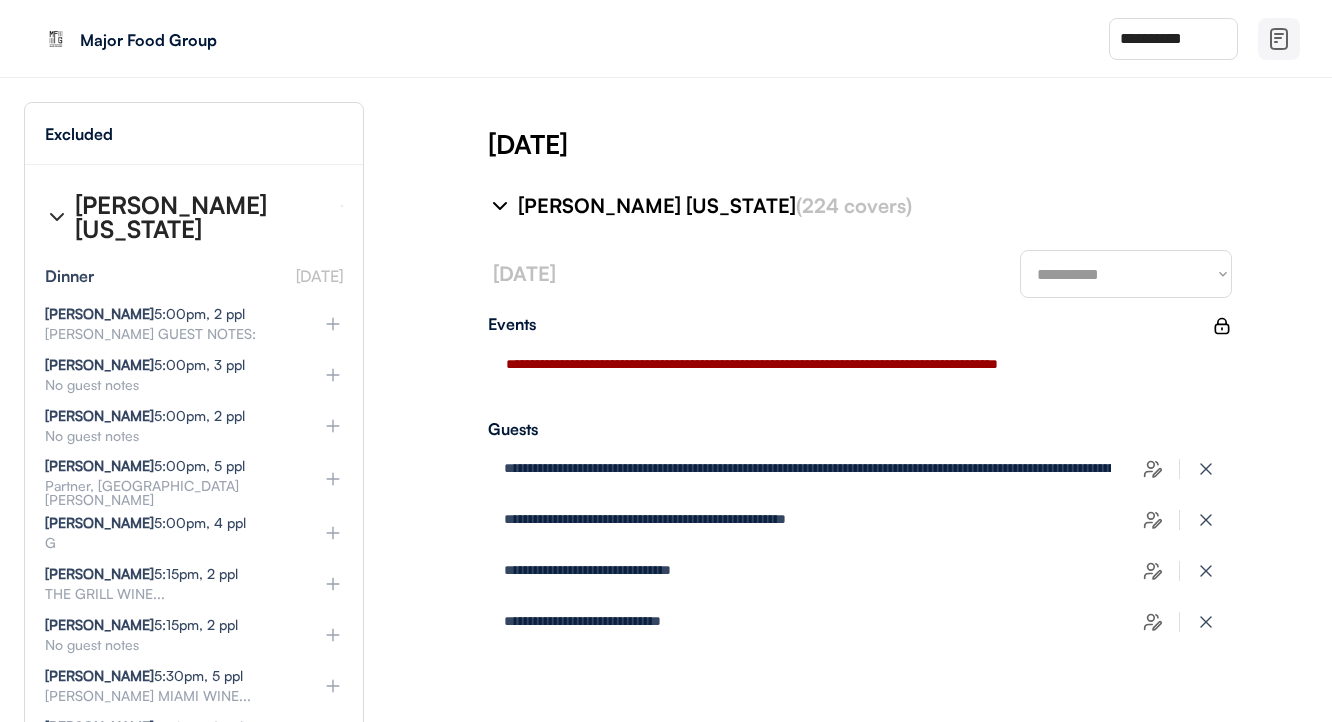 select on "********" 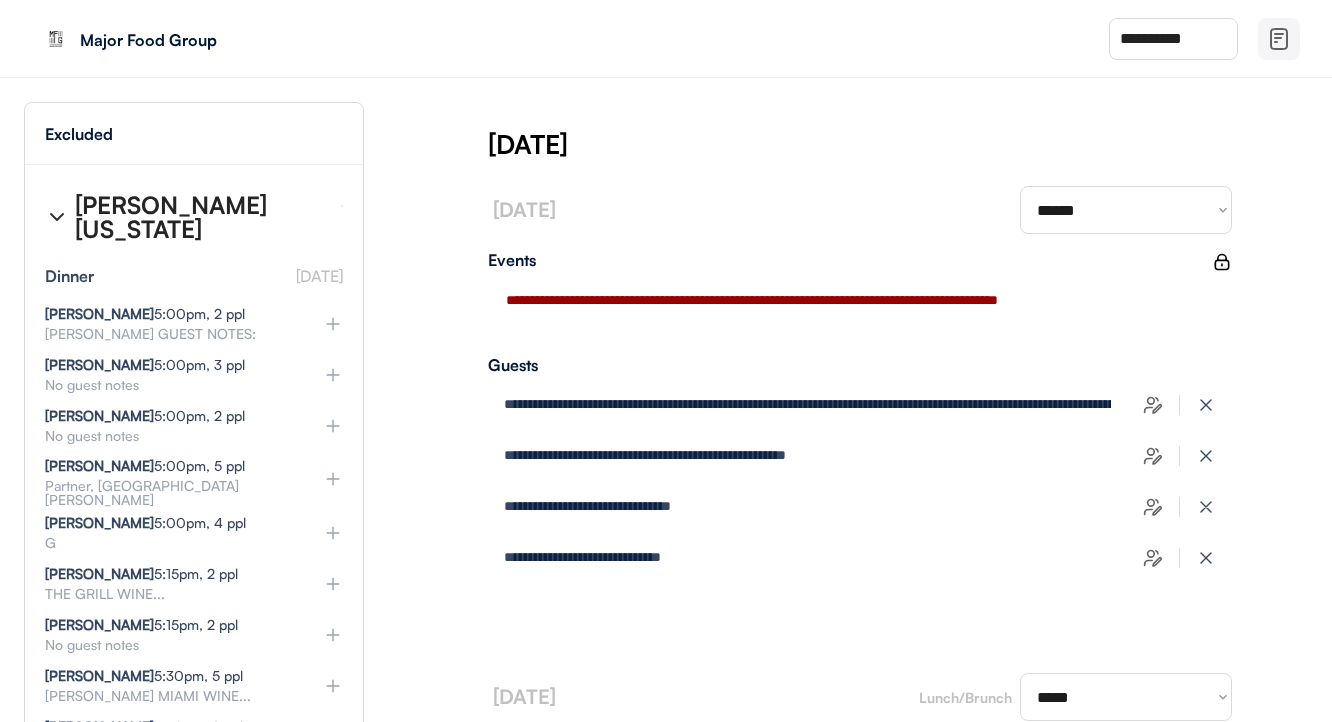 scroll, scrollTop: 69, scrollLeft: 0, axis: vertical 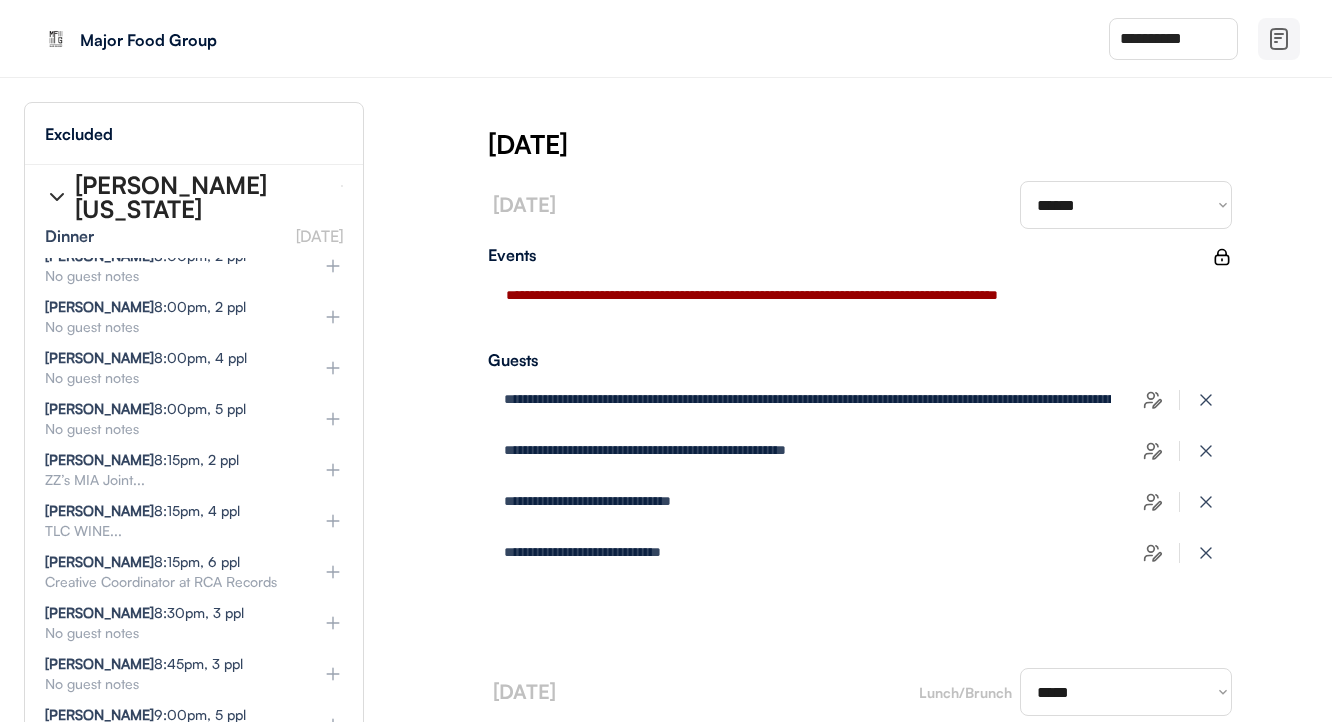 click 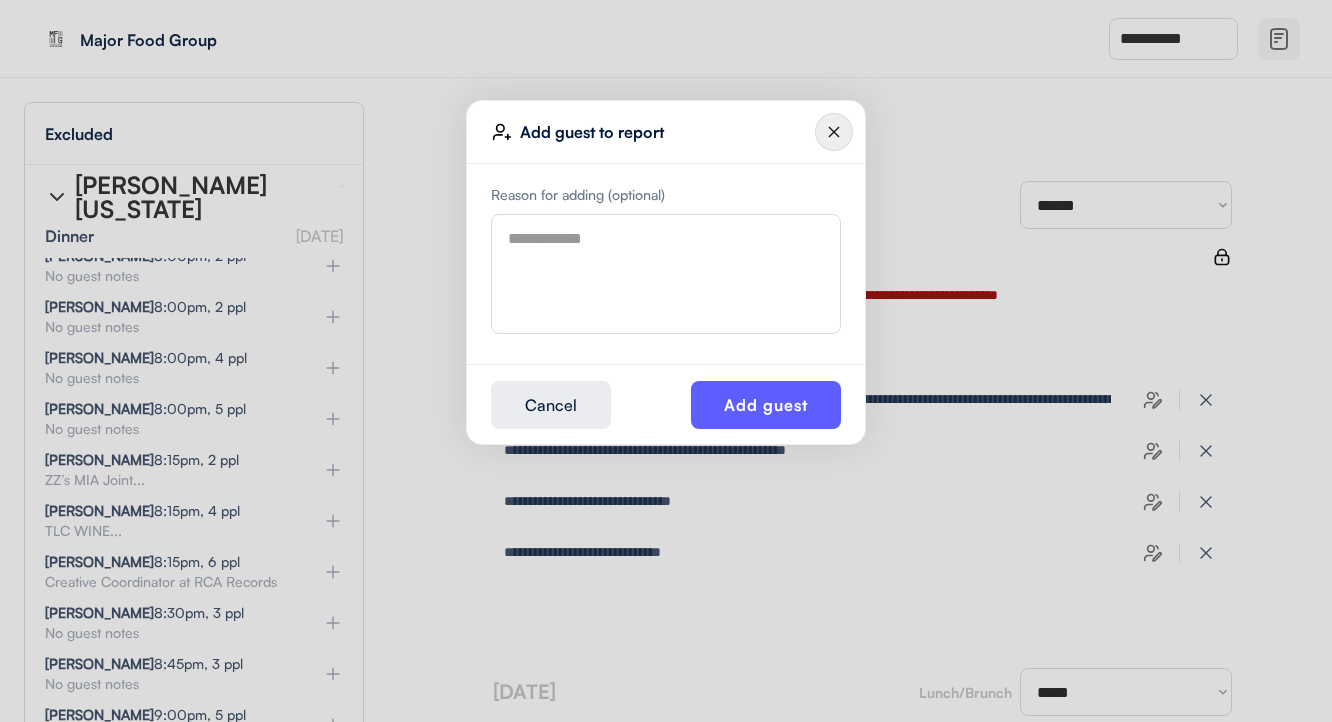 click at bounding box center (666, 274) 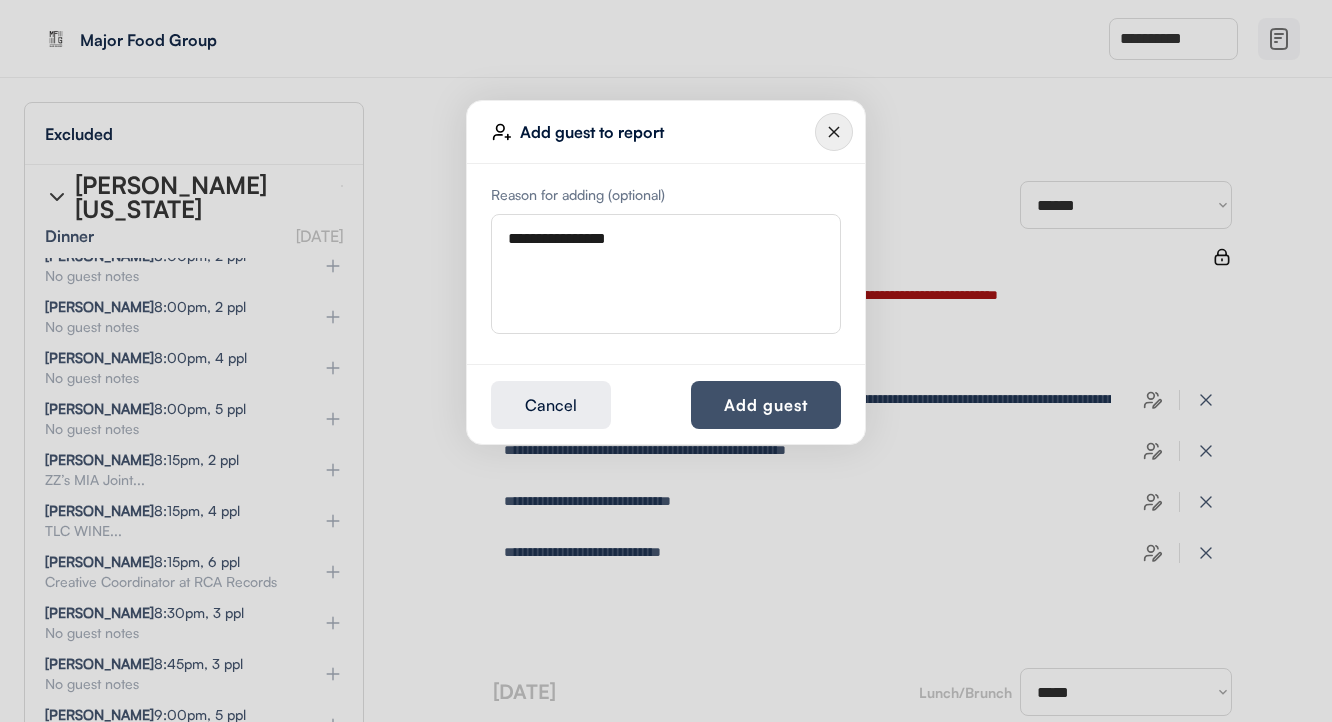 type on "**********" 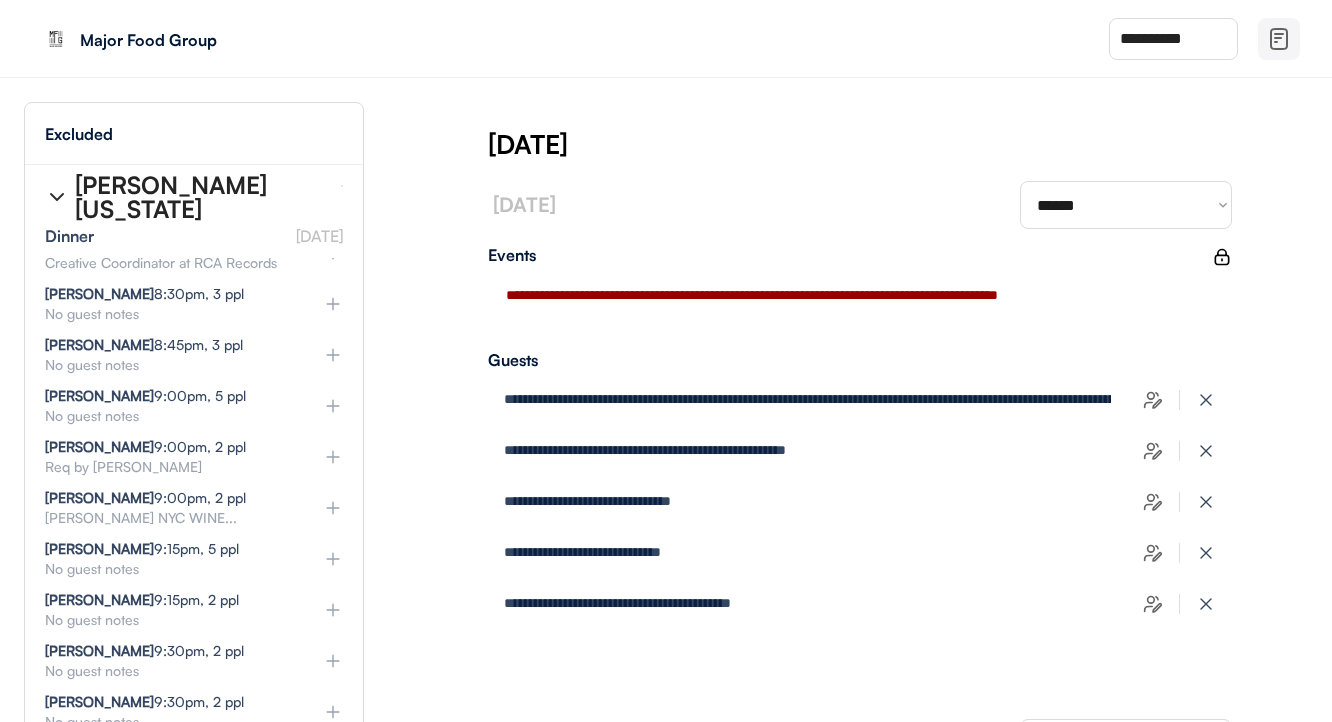 scroll, scrollTop: 1926, scrollLeft: 2, axis: both 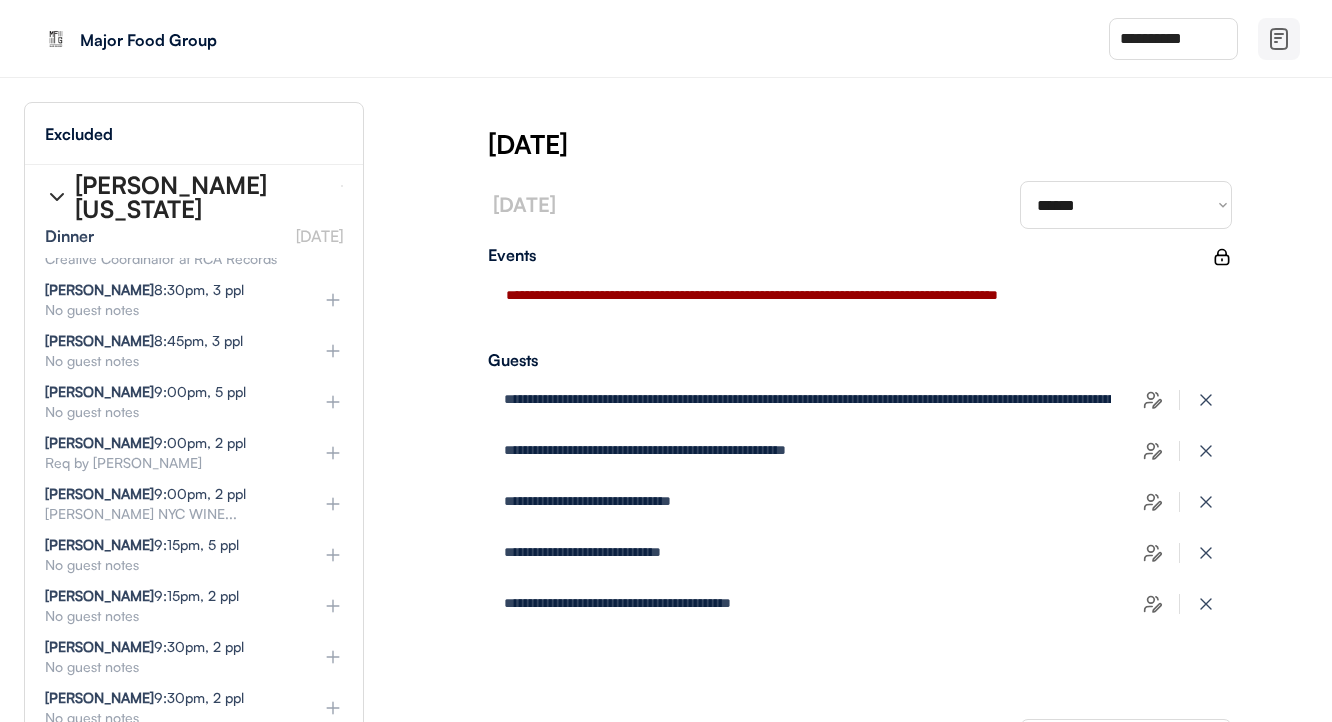 click 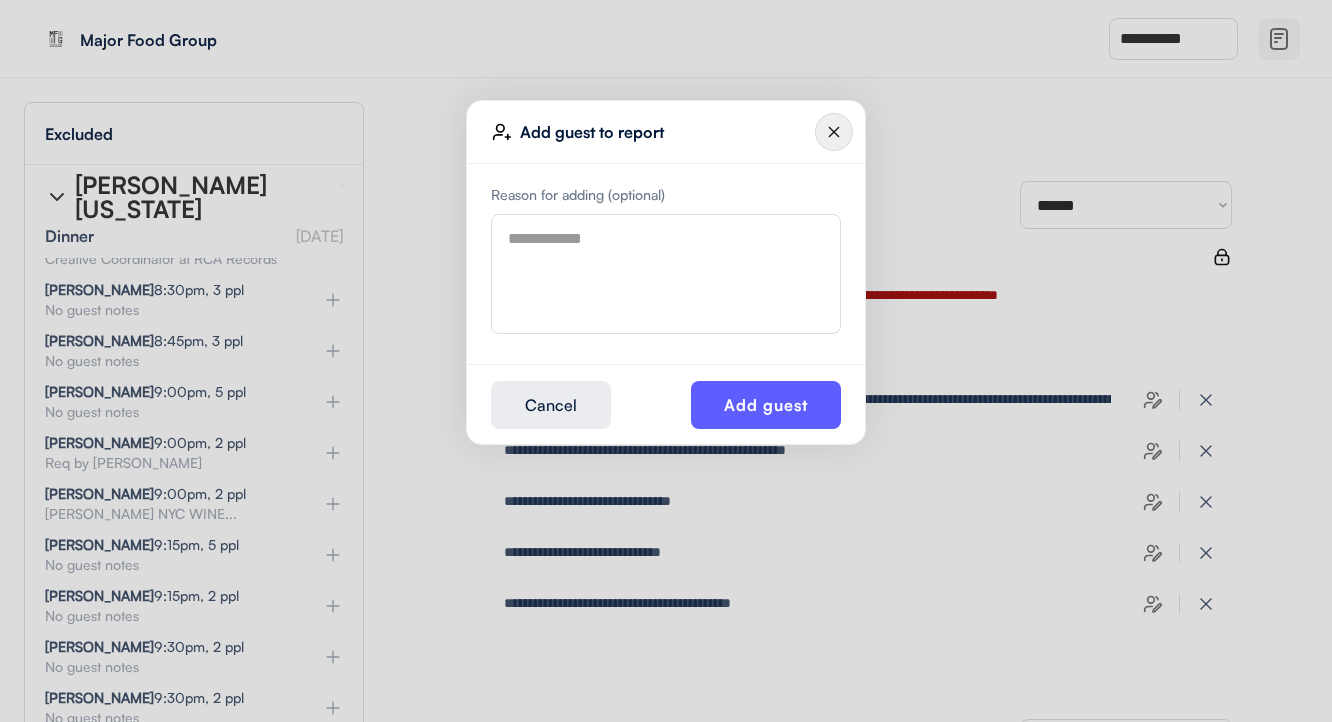 click at bounding box center [666, 274] 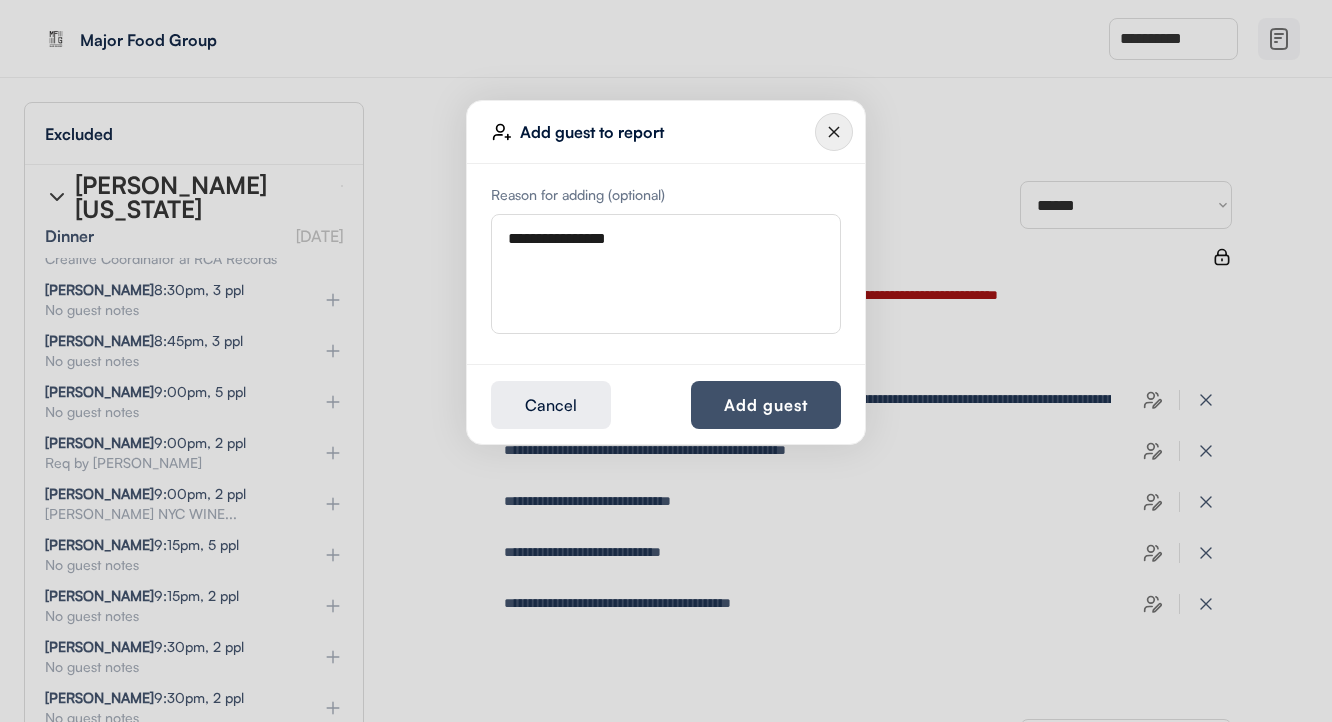 type on "**********" 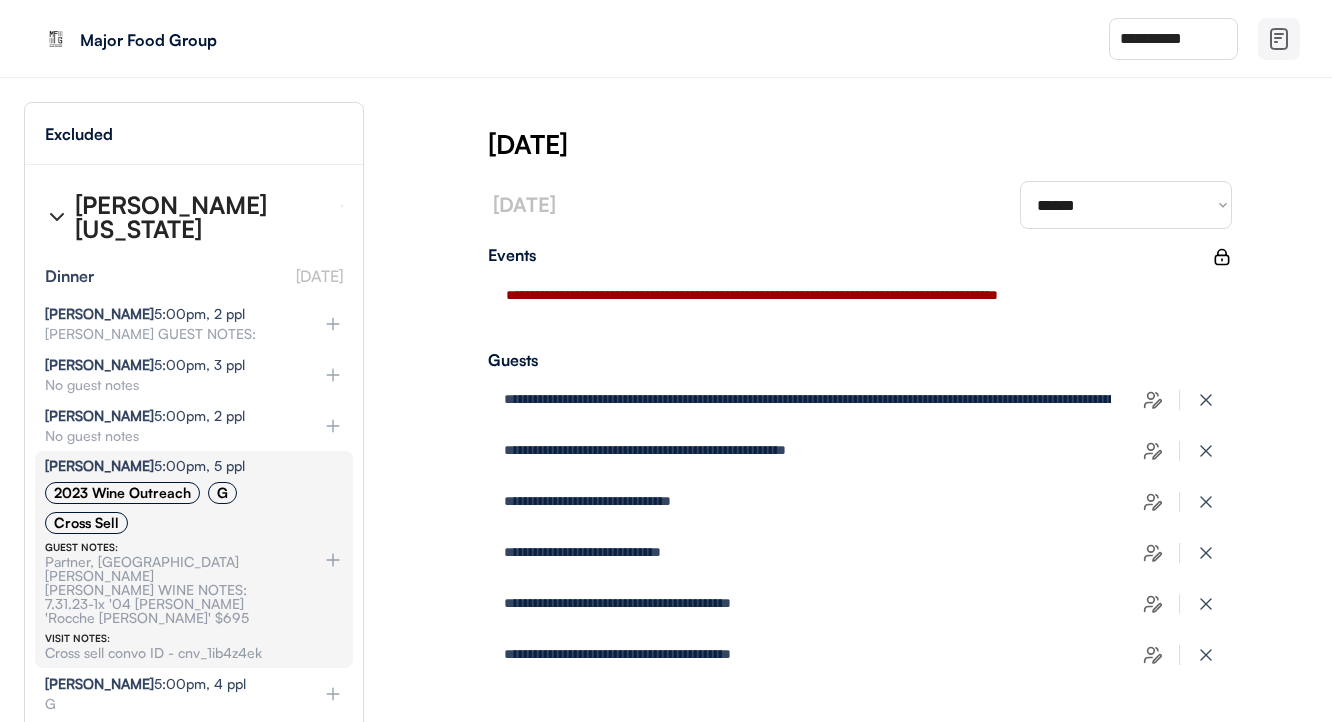 scroll, scrollTop: 0, scrollLeft: 12, axis: horizontal 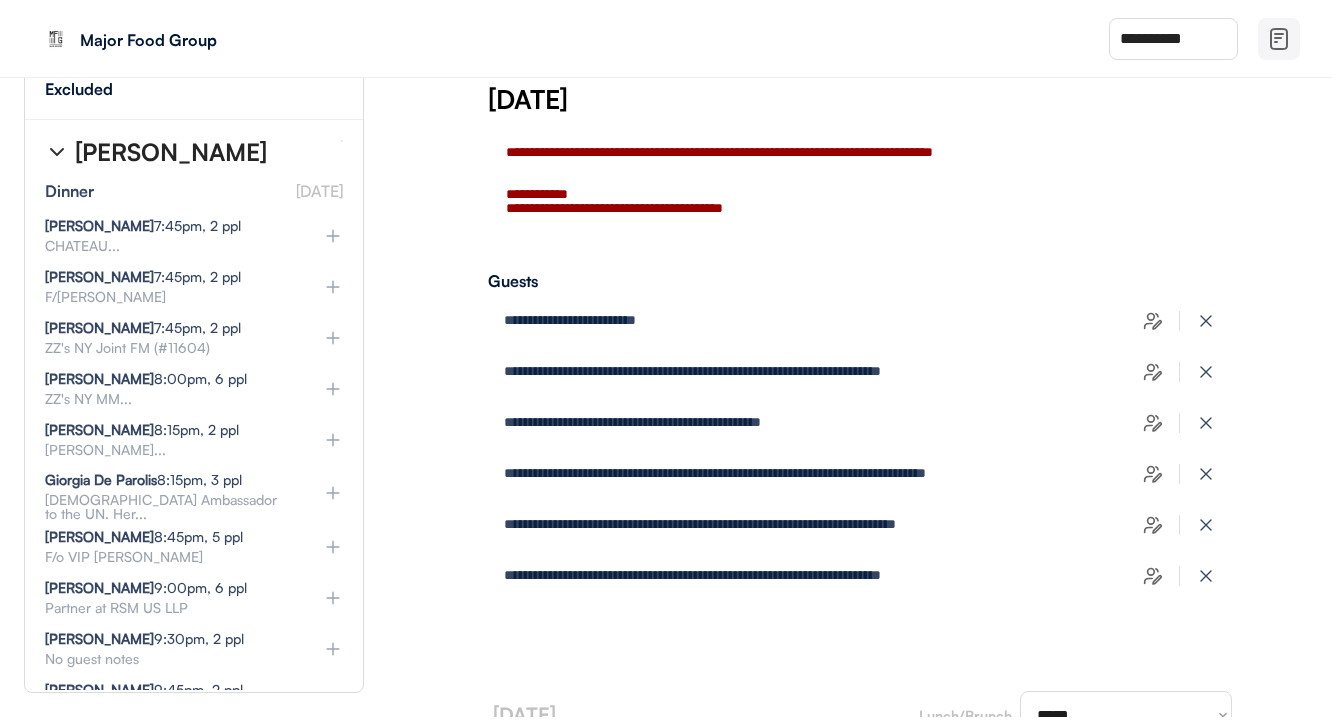 click 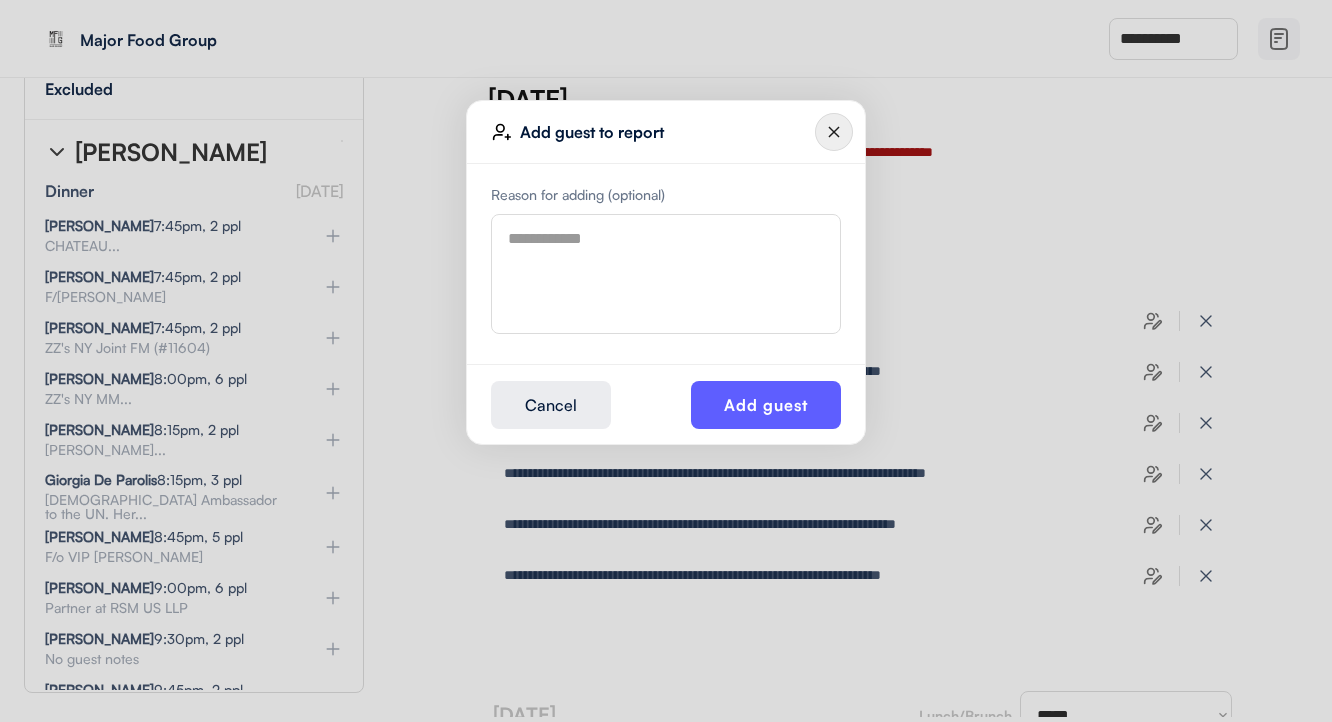 click at bounding box center (666, 274) 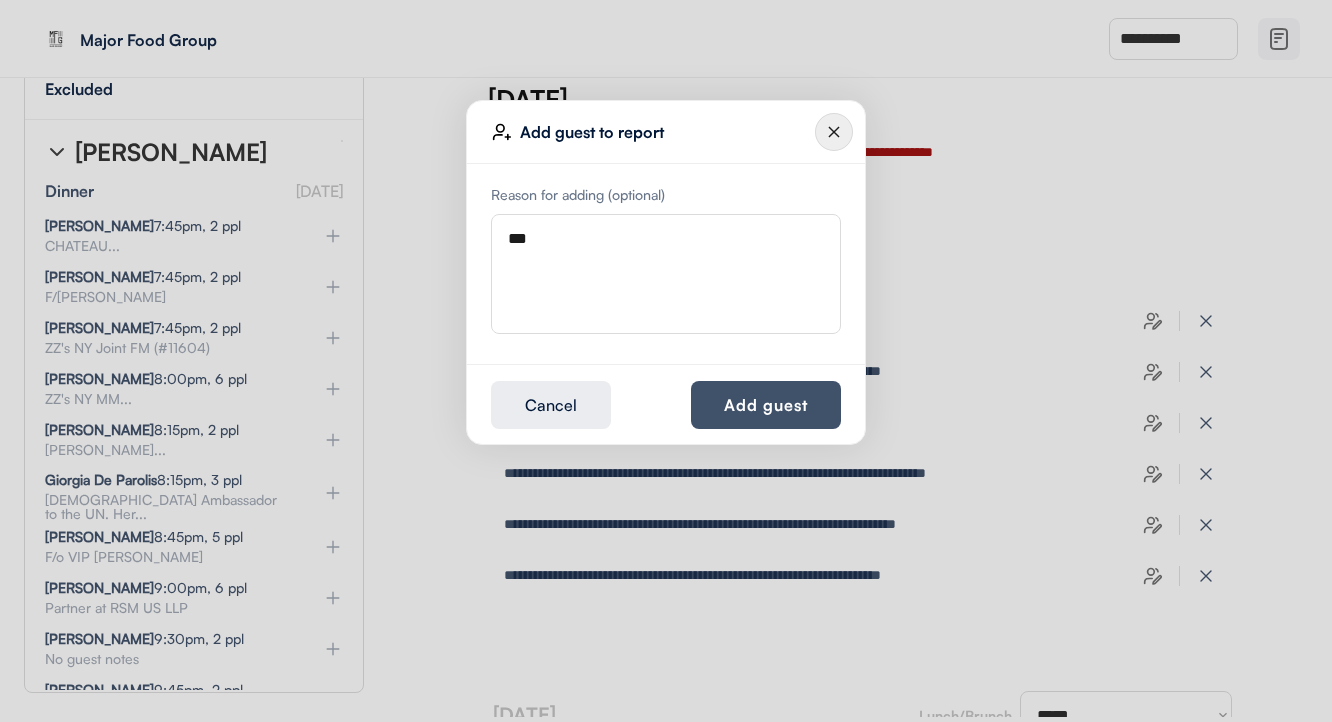 type on "***" 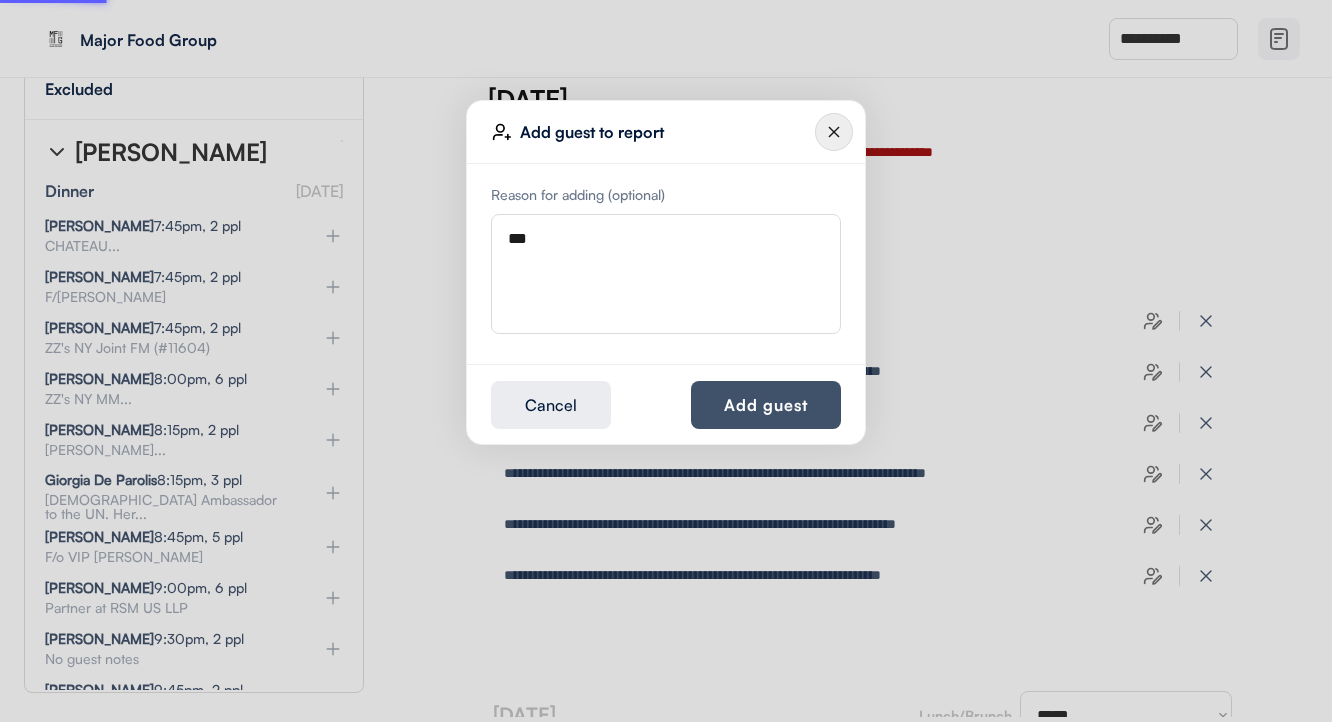 type 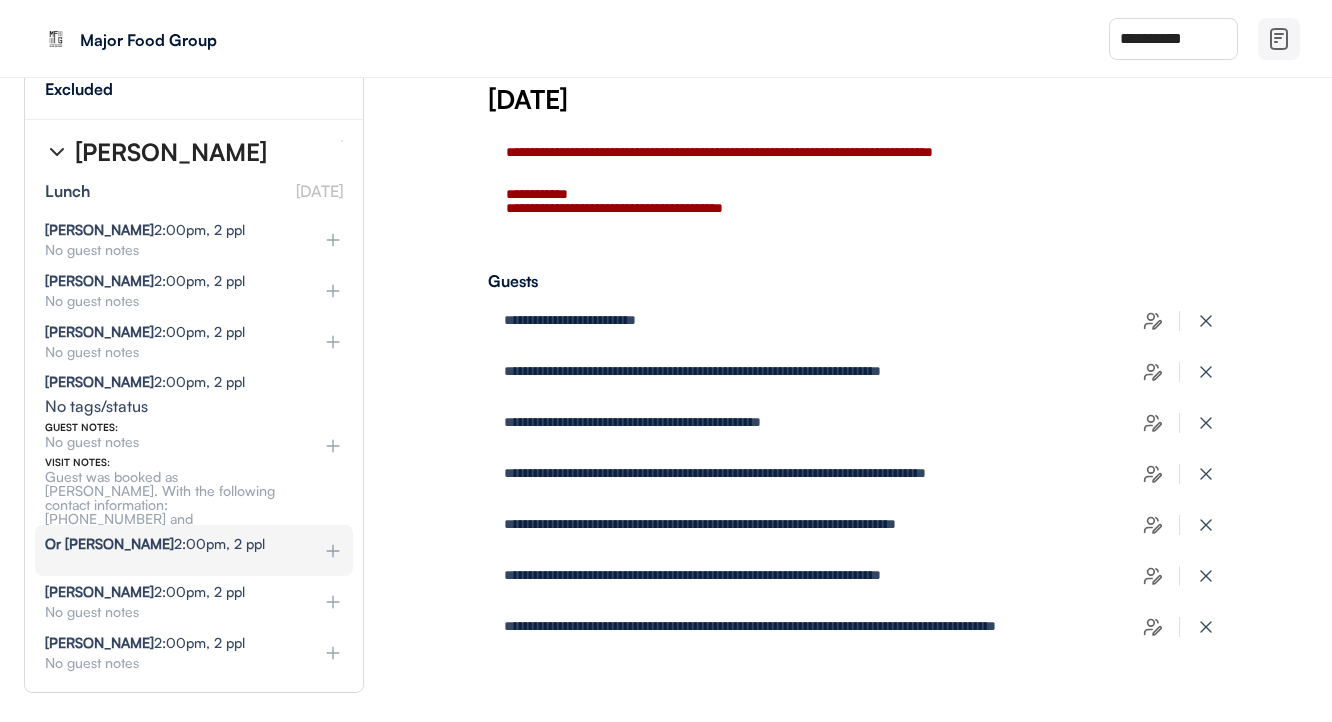 scroll, scrollTop: 9015, scrollLeft: 8, axis: both 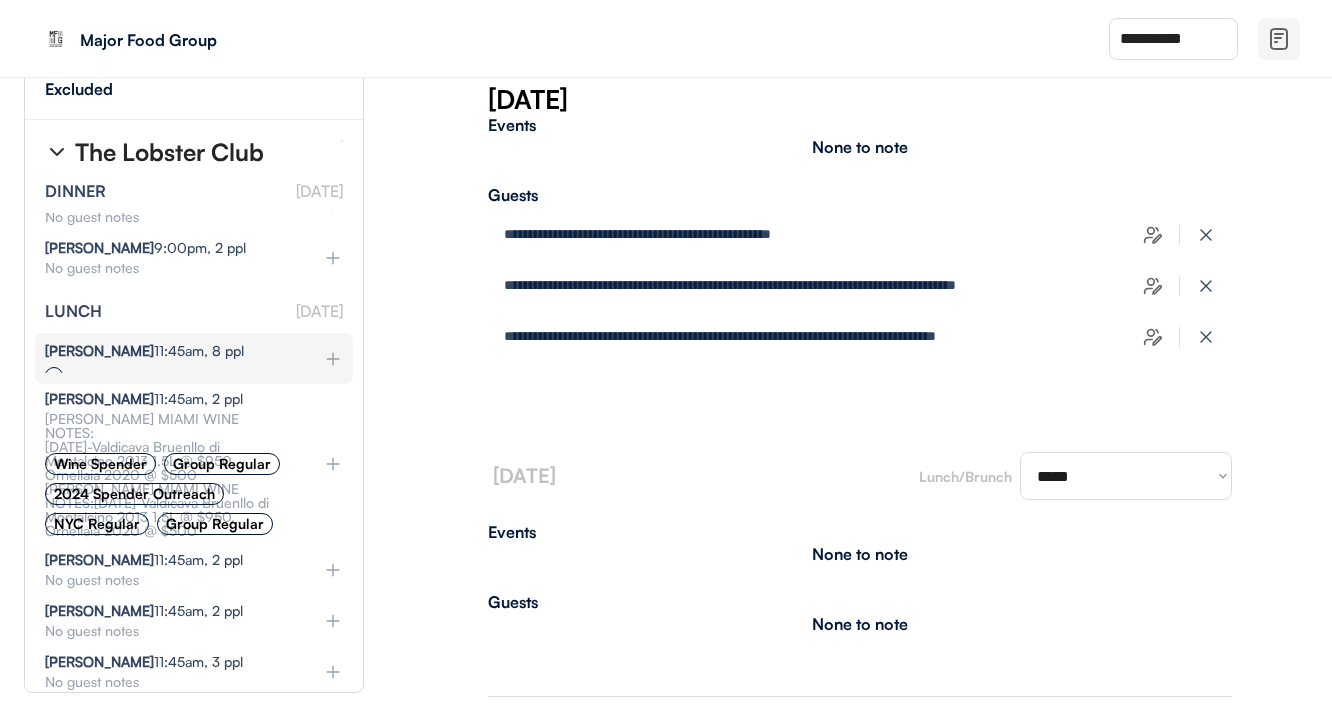 type on "**********" 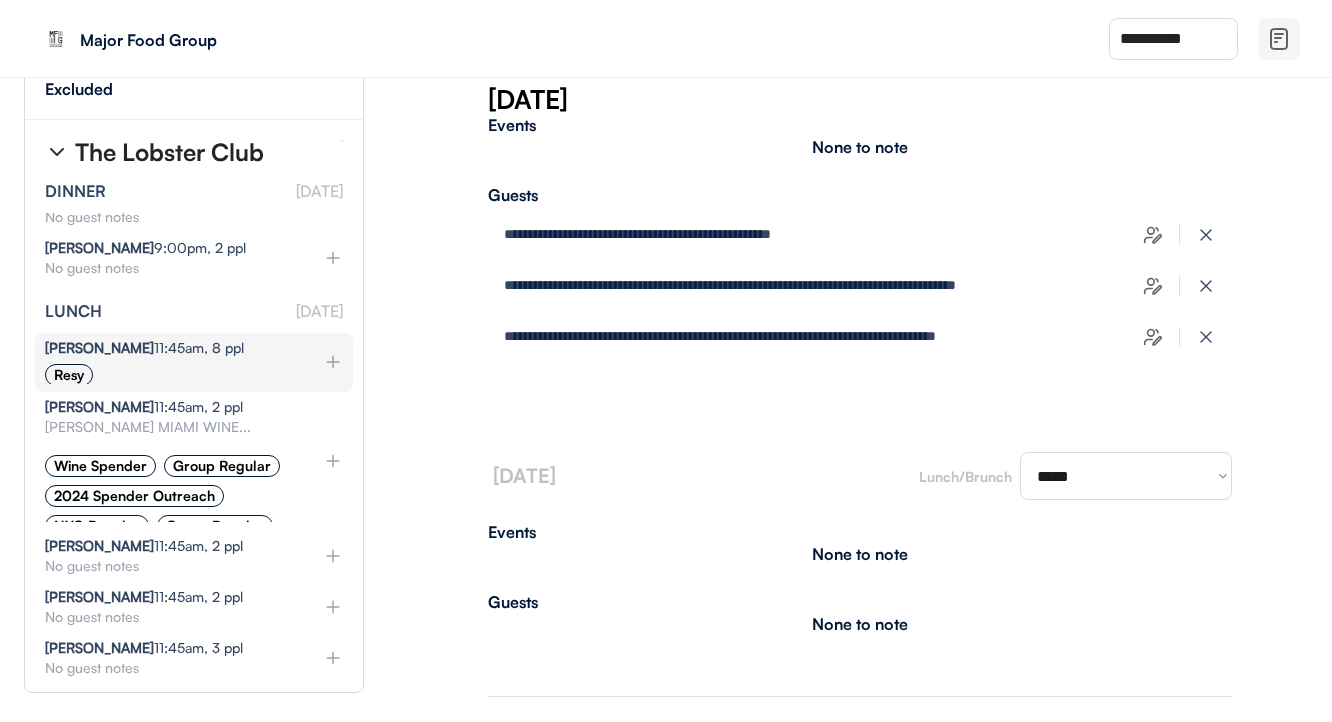 type on "**********" 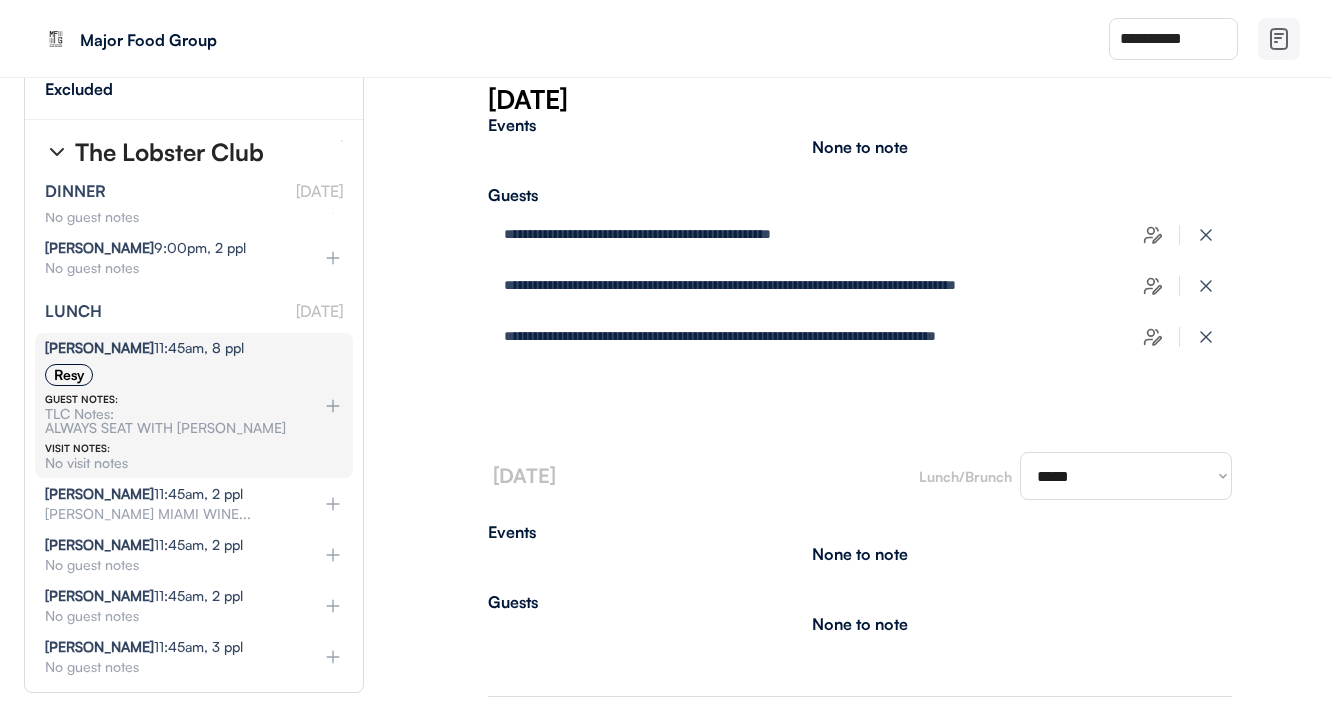 select on "********" 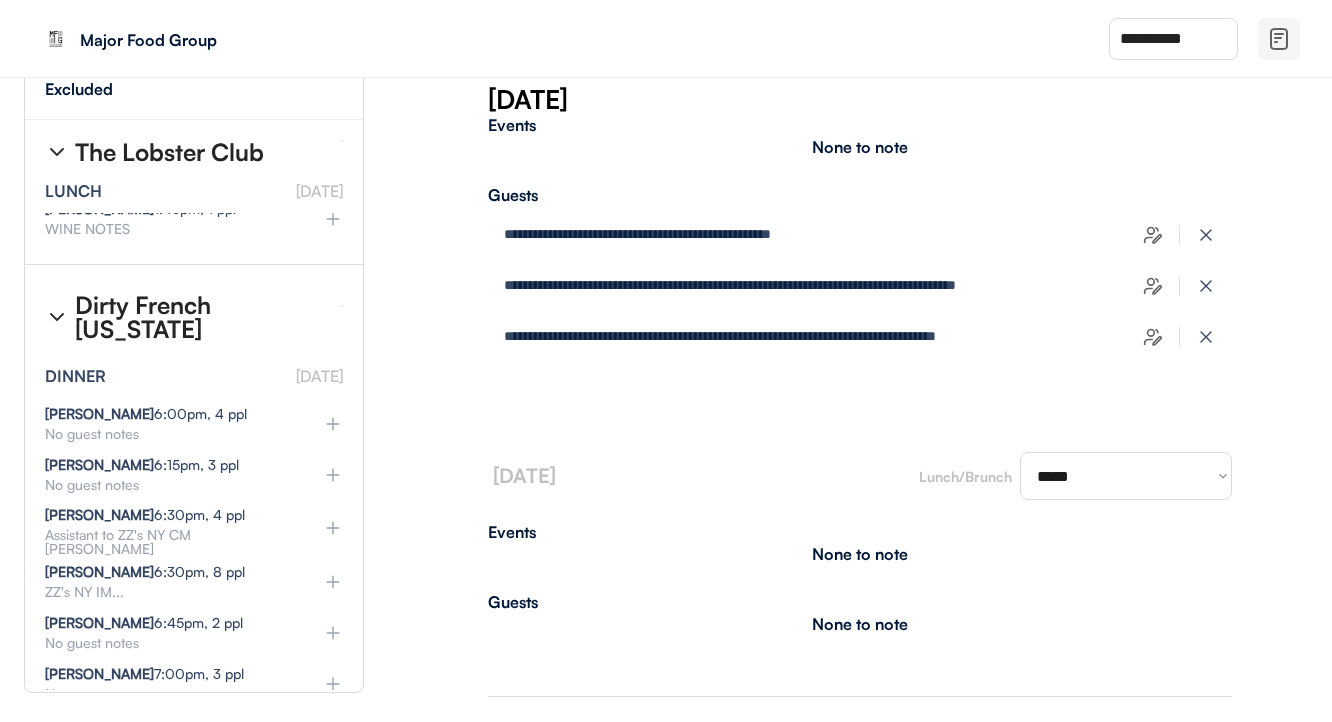 scroll, scrollTop: 13515, scrollLeft: 7, axis: both 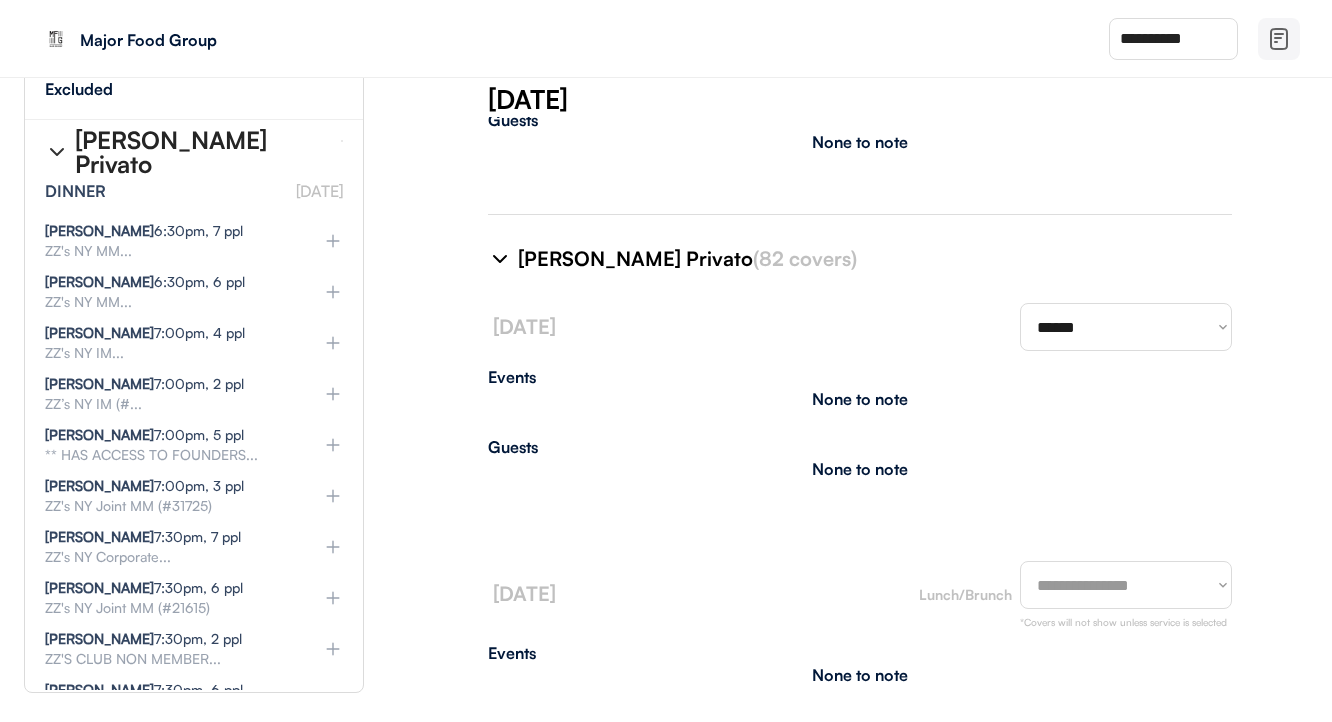 click 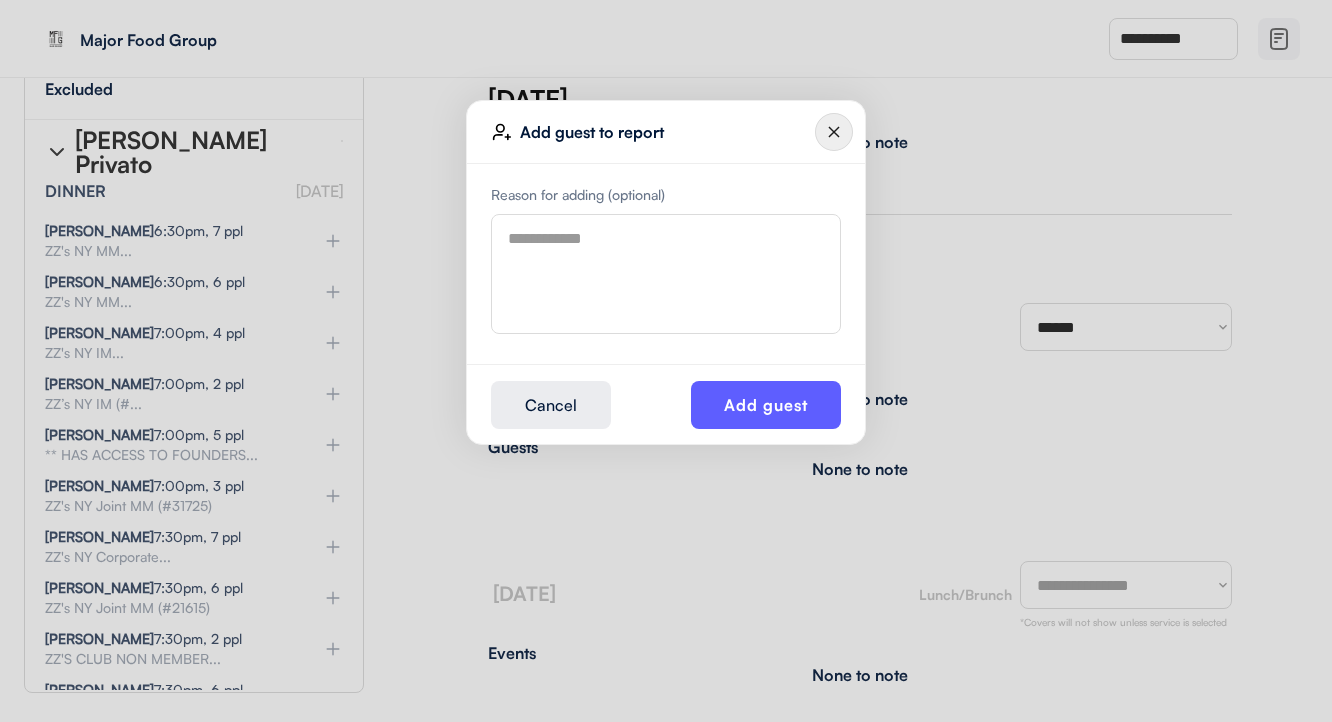 click at bounding box center (666, 274) 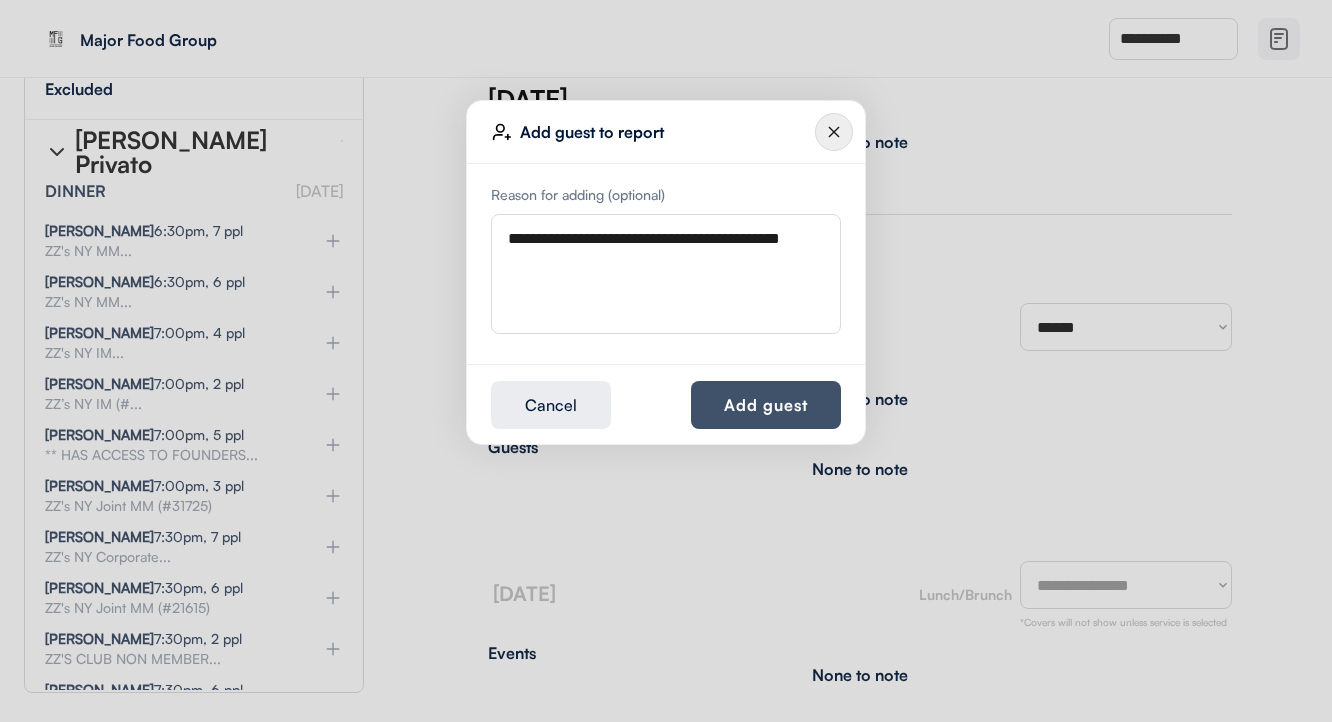 type on "**********" 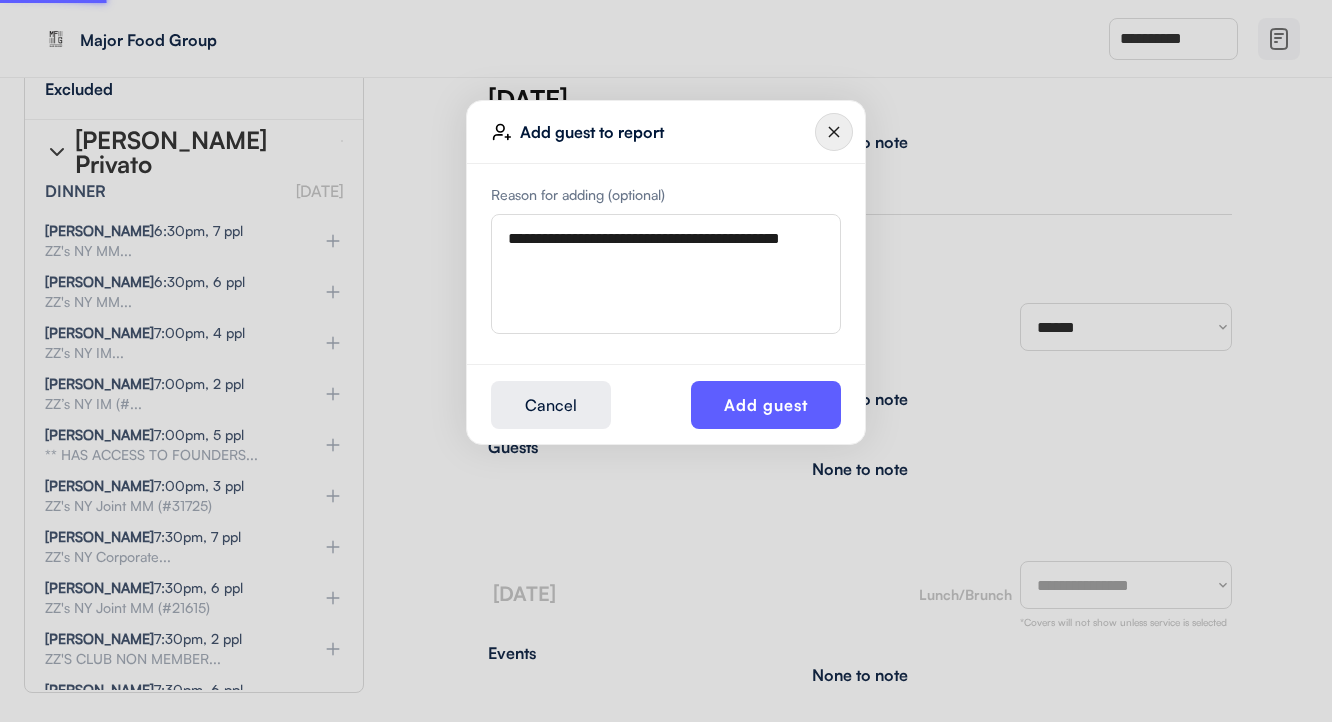 type 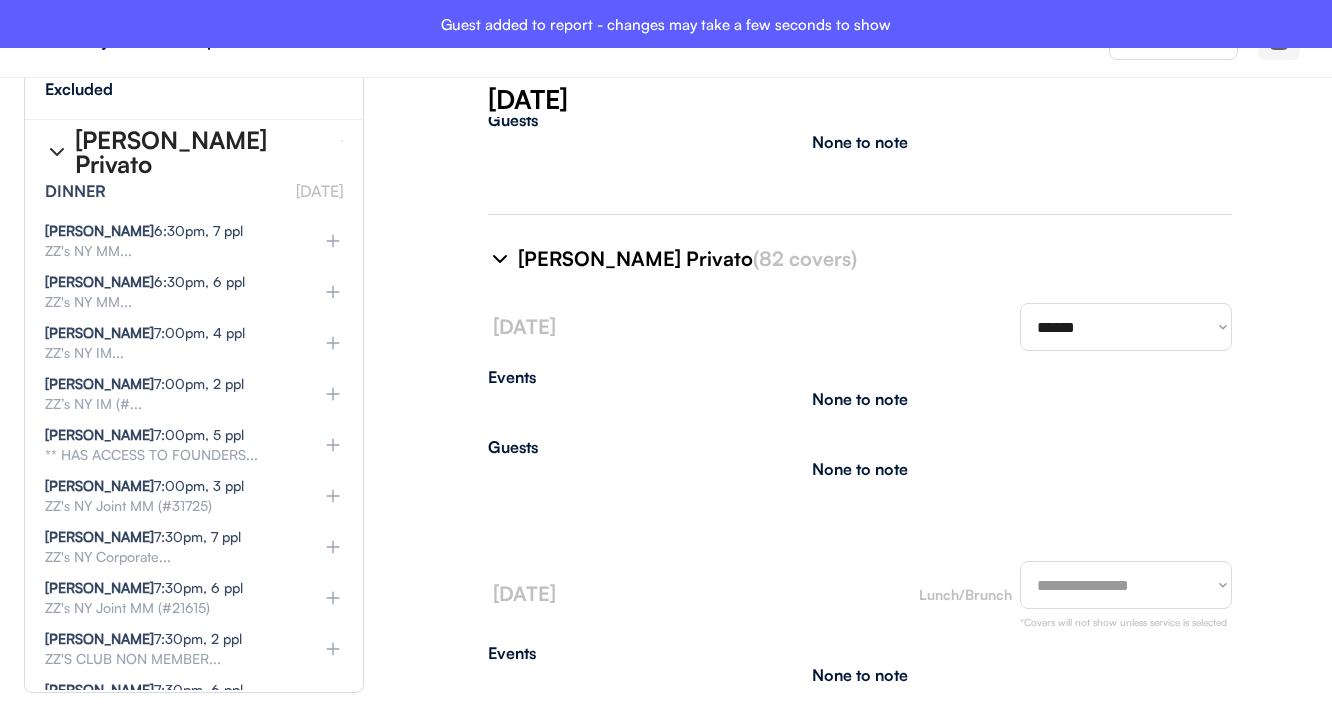 type on "**********" 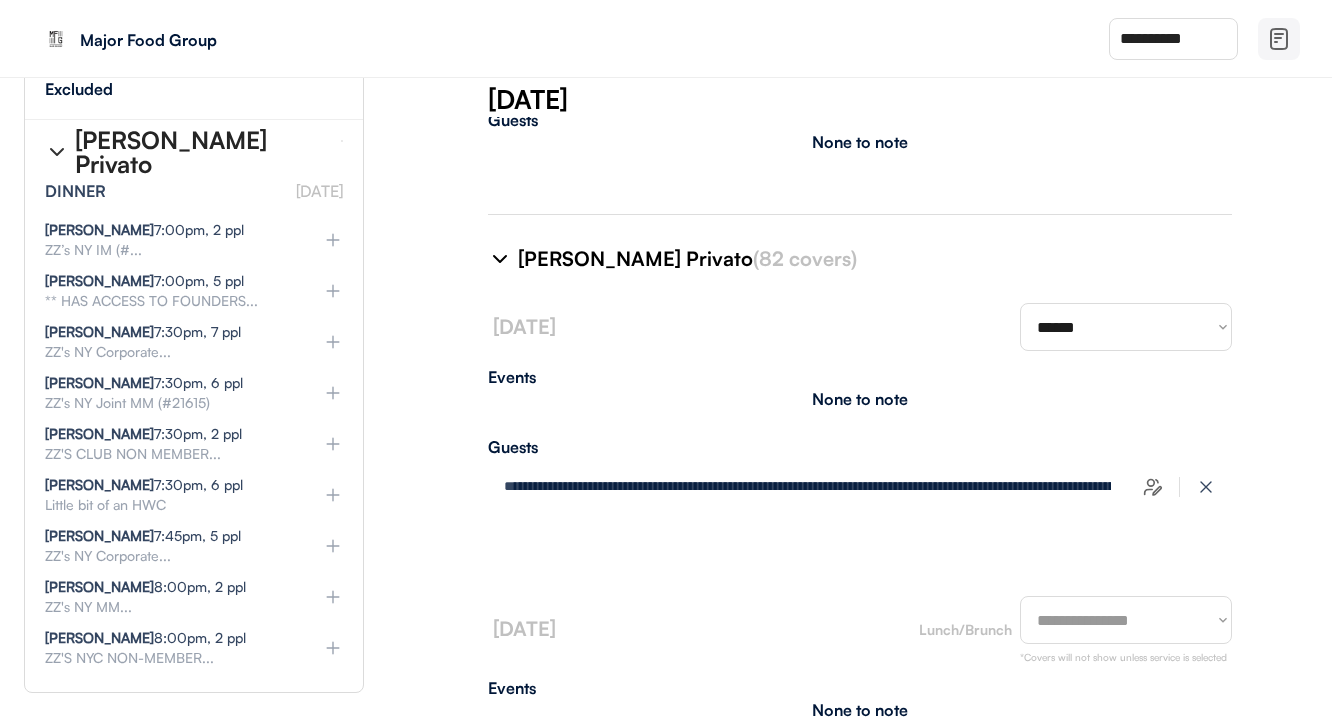 scroll, scrollTop: 15886, scrollLeft: 6, axis: both 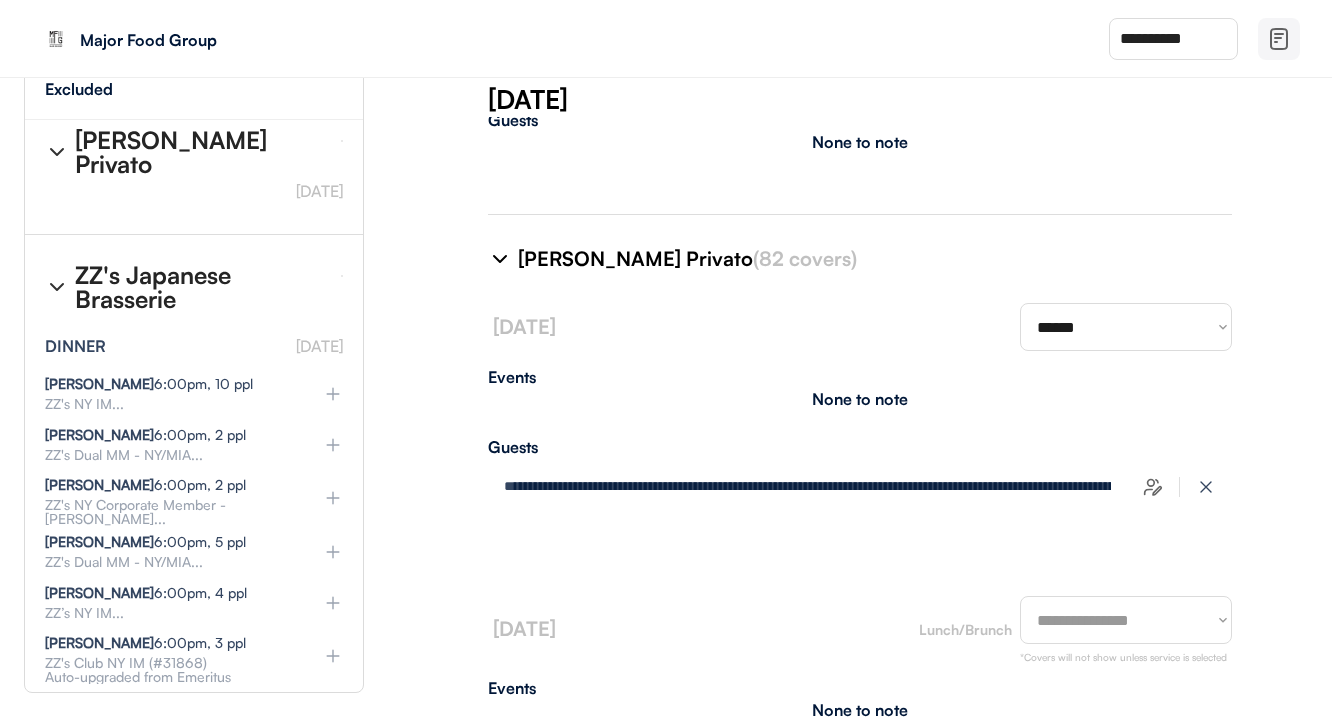 select on "********" 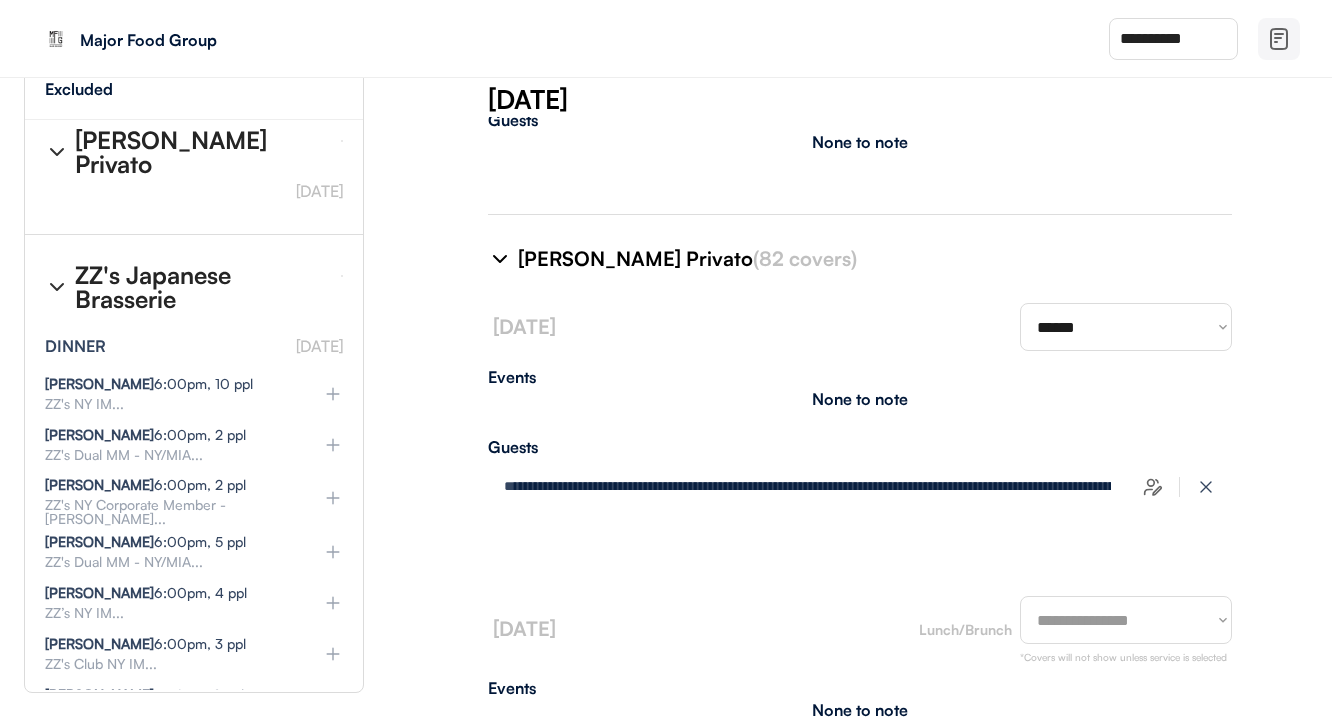 scroll, scrollTop: 16435, scrollLeft: 9, axis: both 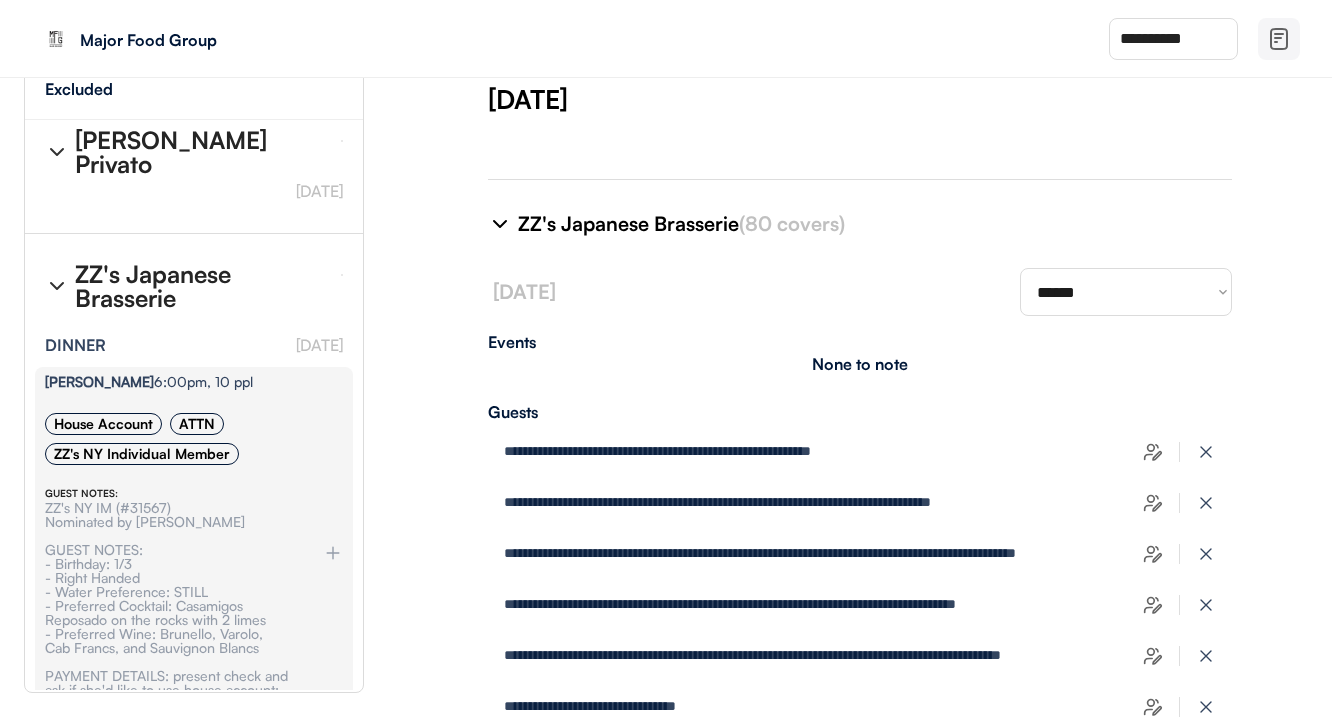 type on "**********" 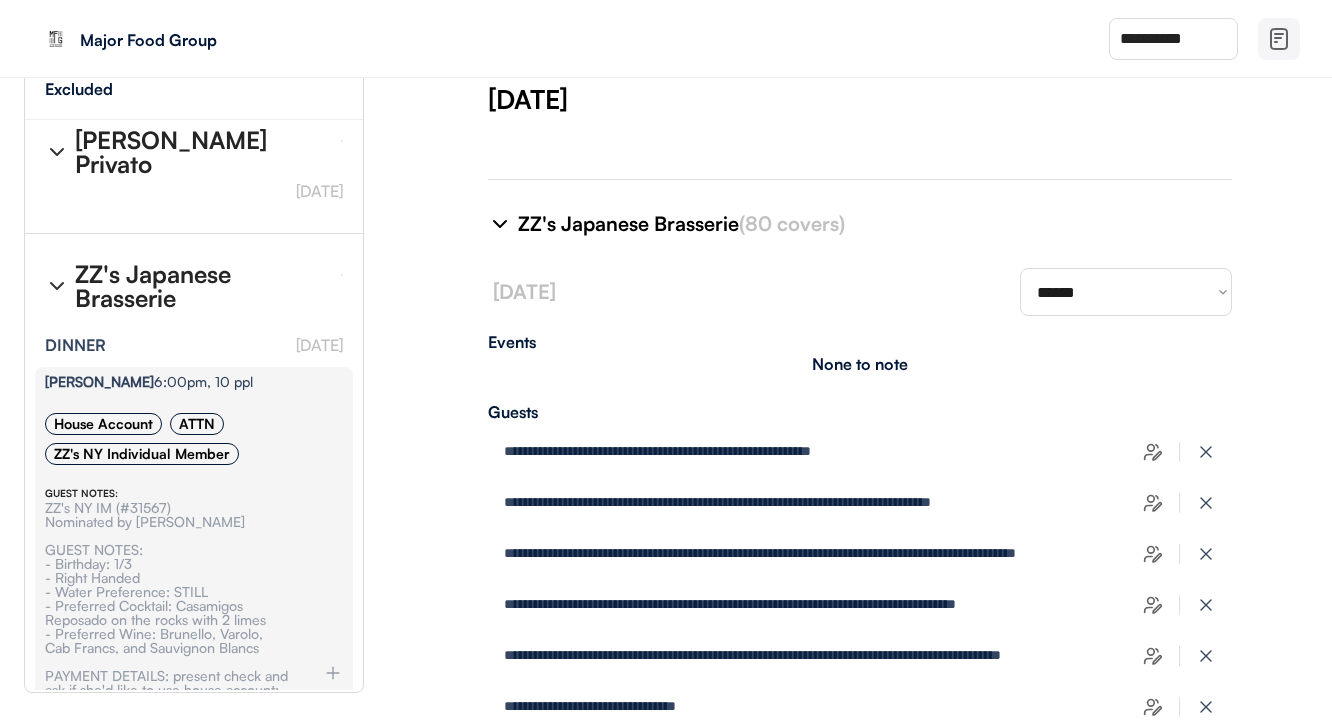 type on "**********" 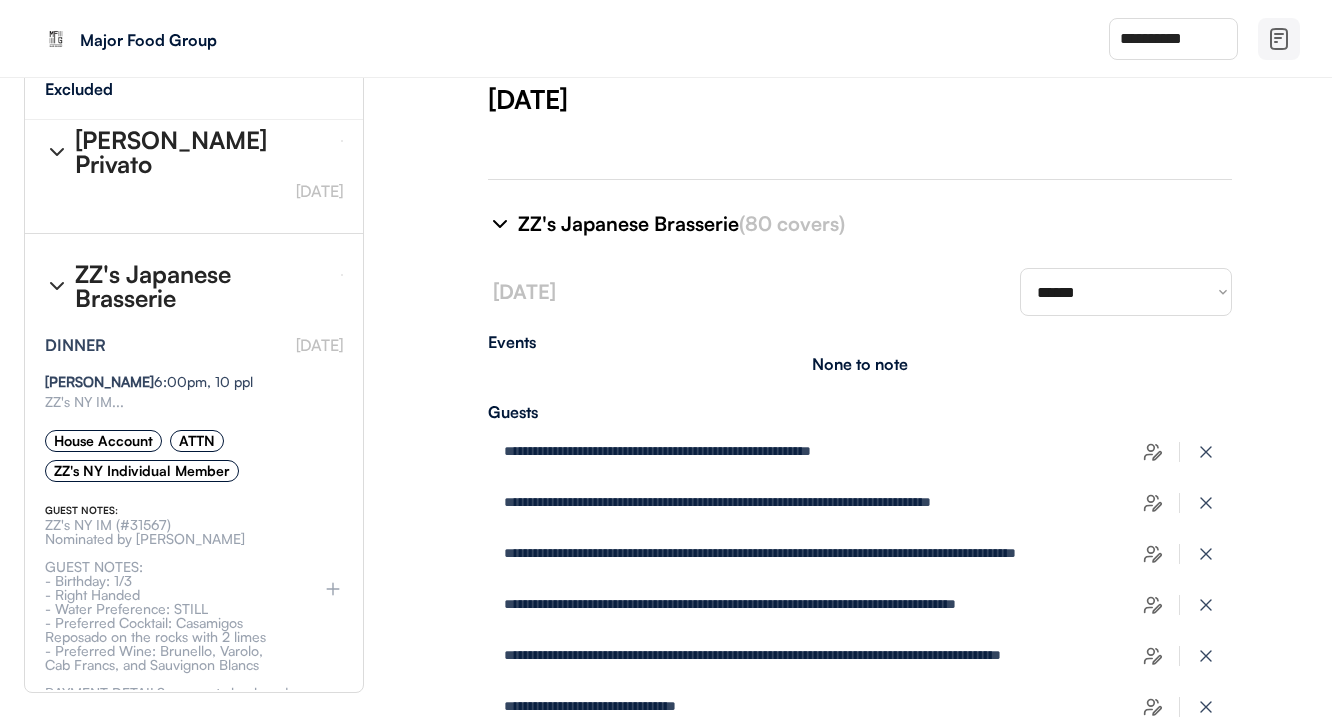 type on "**********" 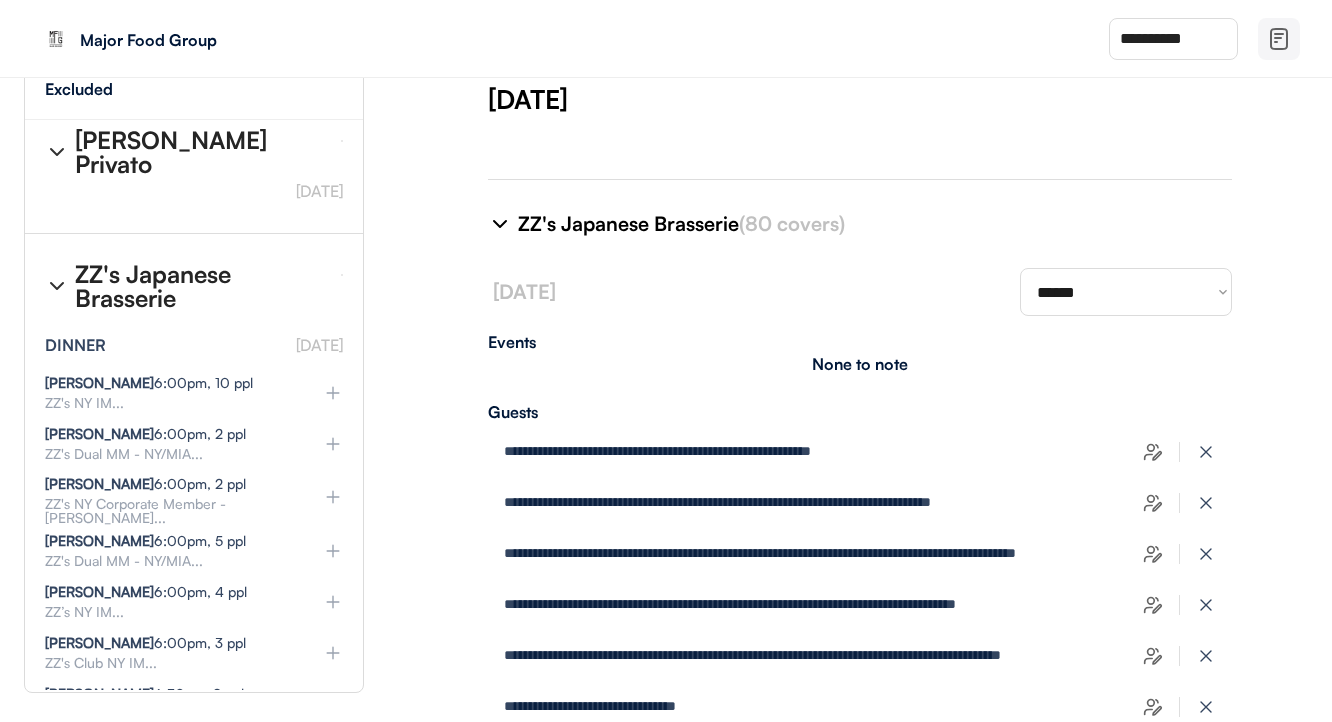 select on "********" 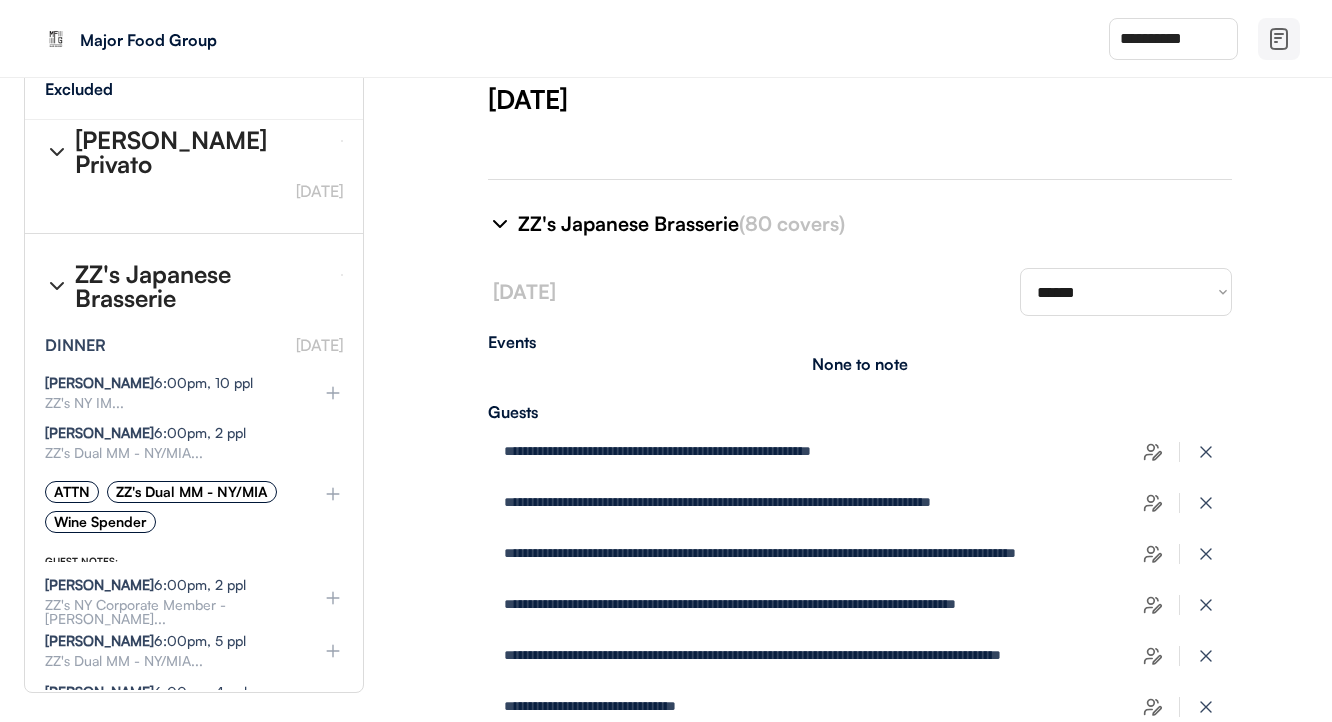 select on "********" 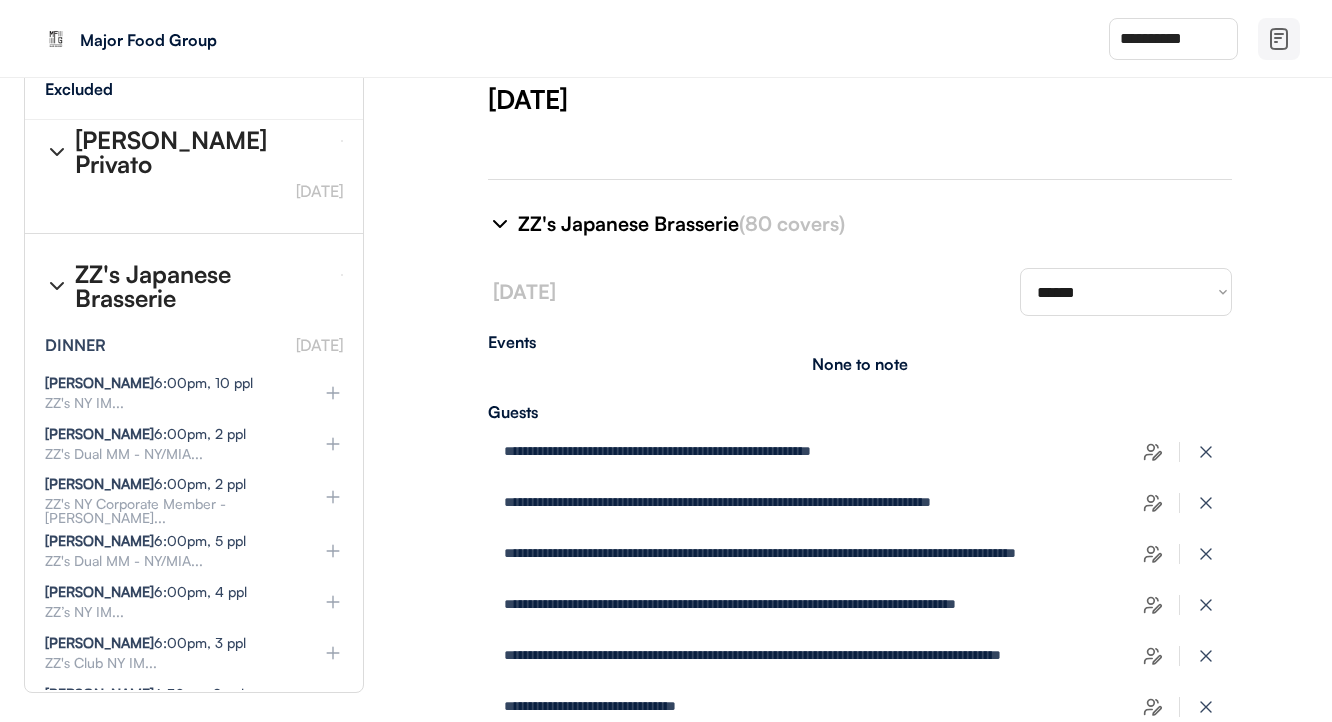 select on "********" 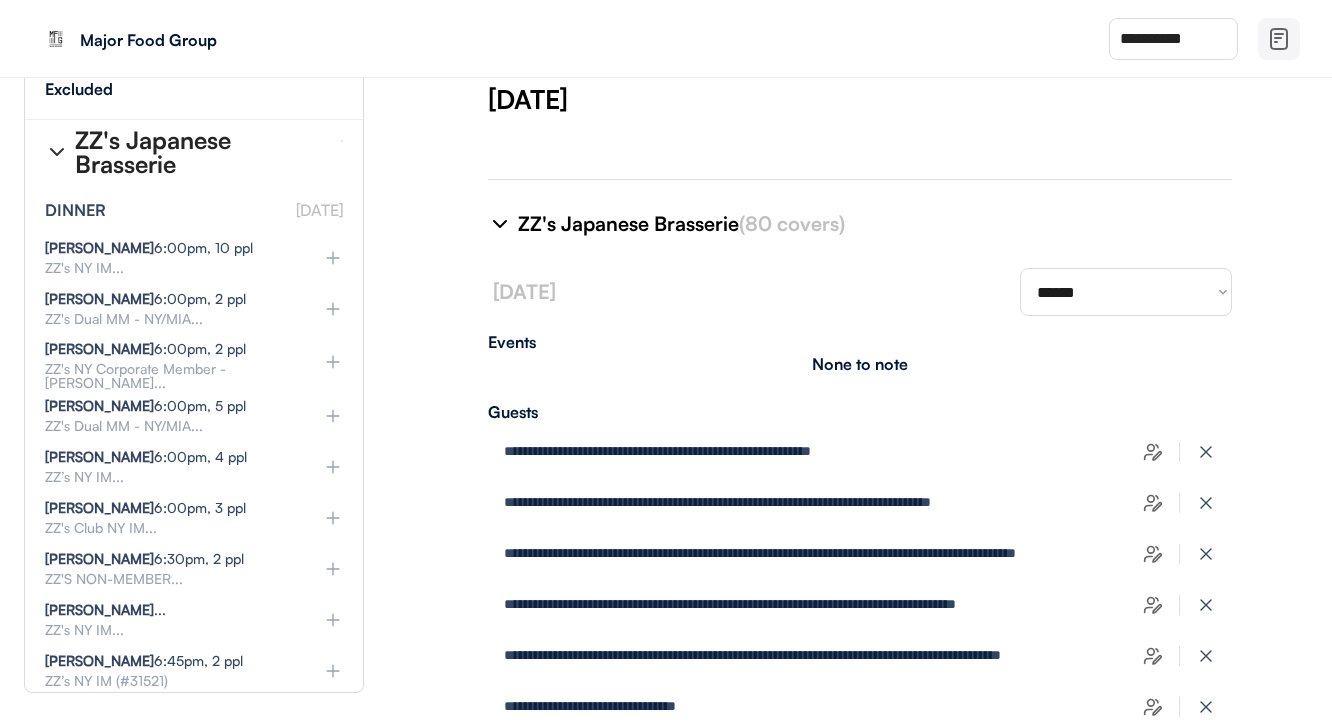 scroll, scrollTop: 16571, scrollLeft: 8, axis: both 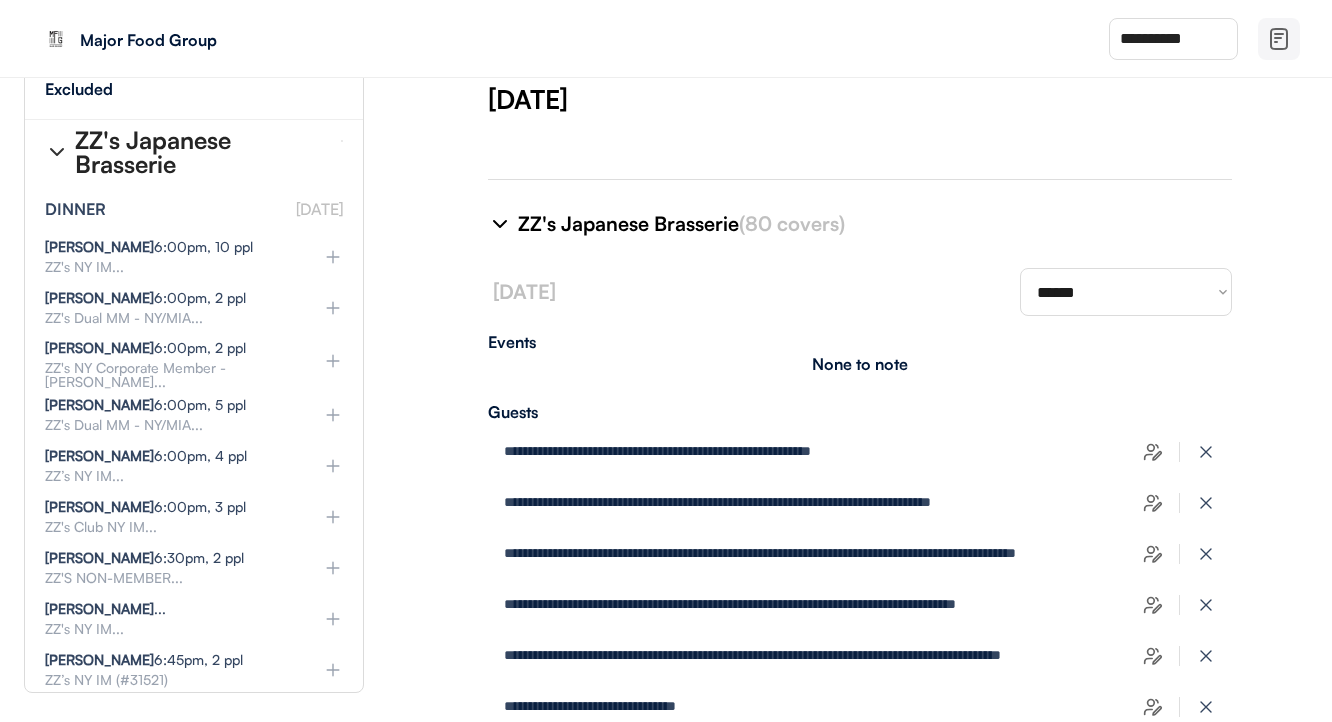 click 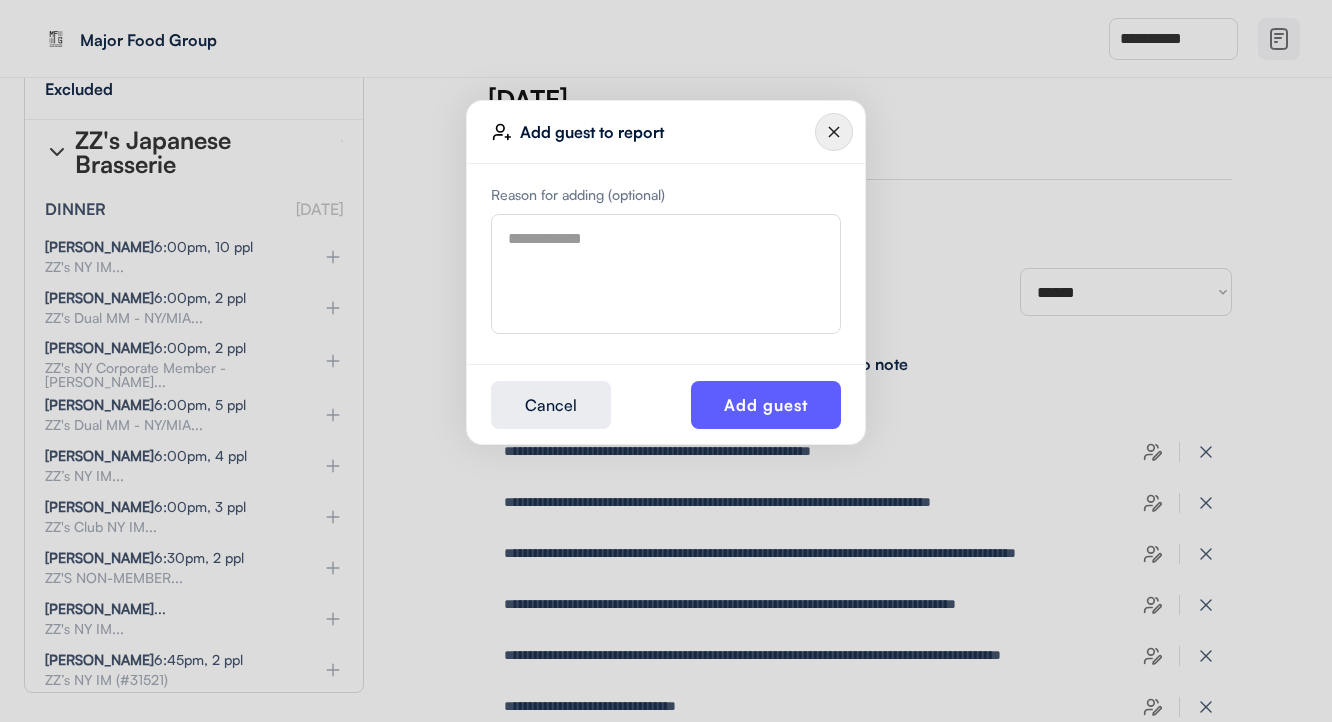 click at bounding box center (666, 274) 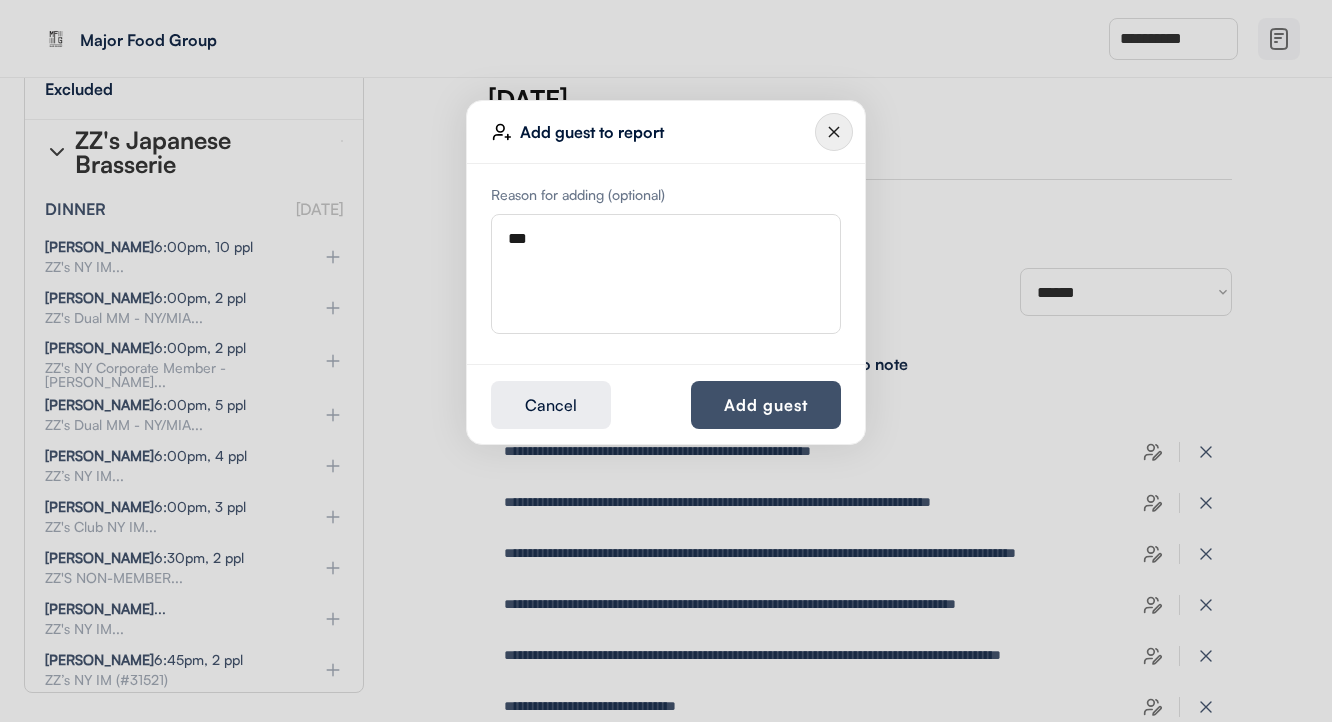 type on "***" 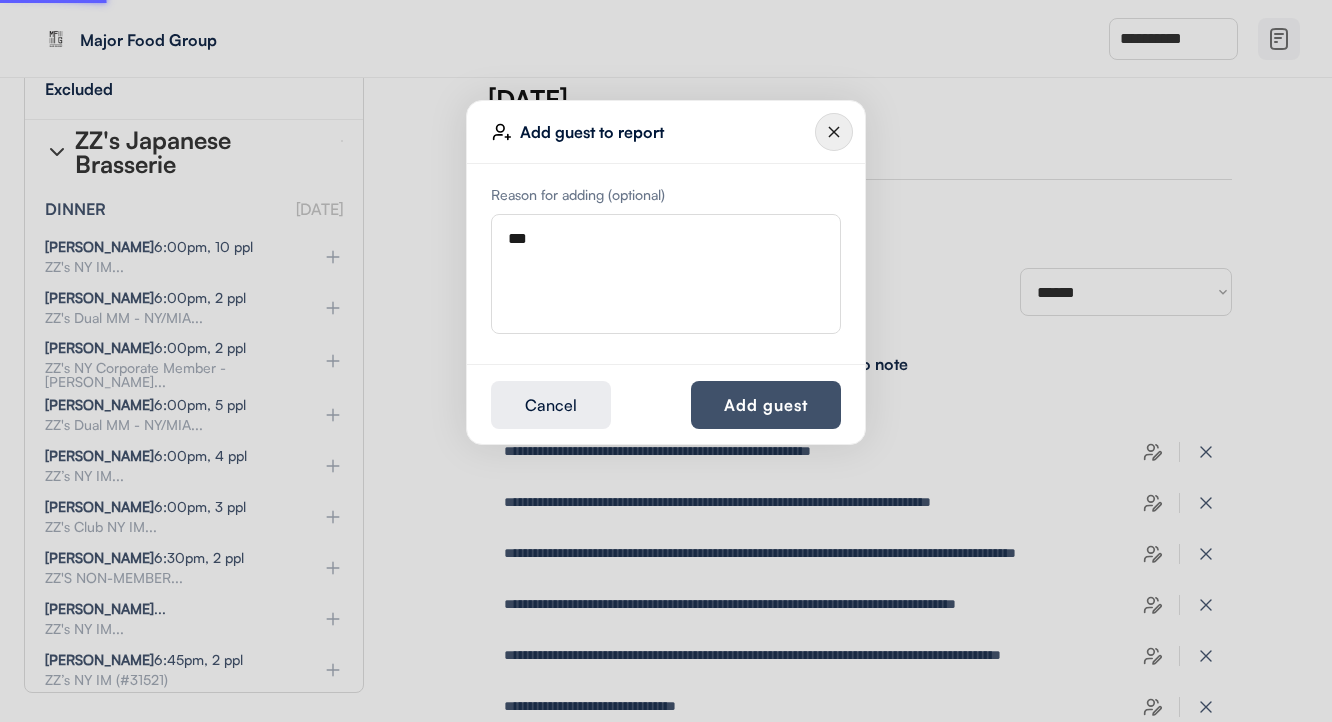 type 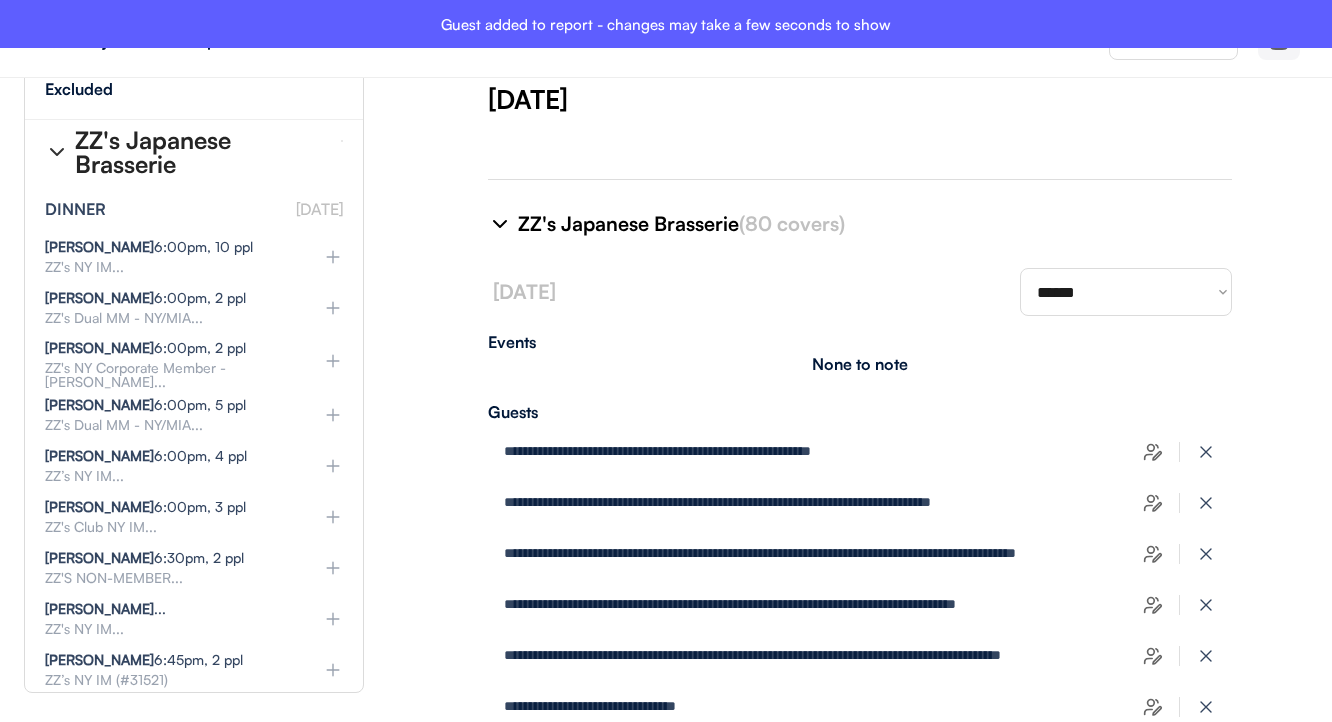 type on "**********" 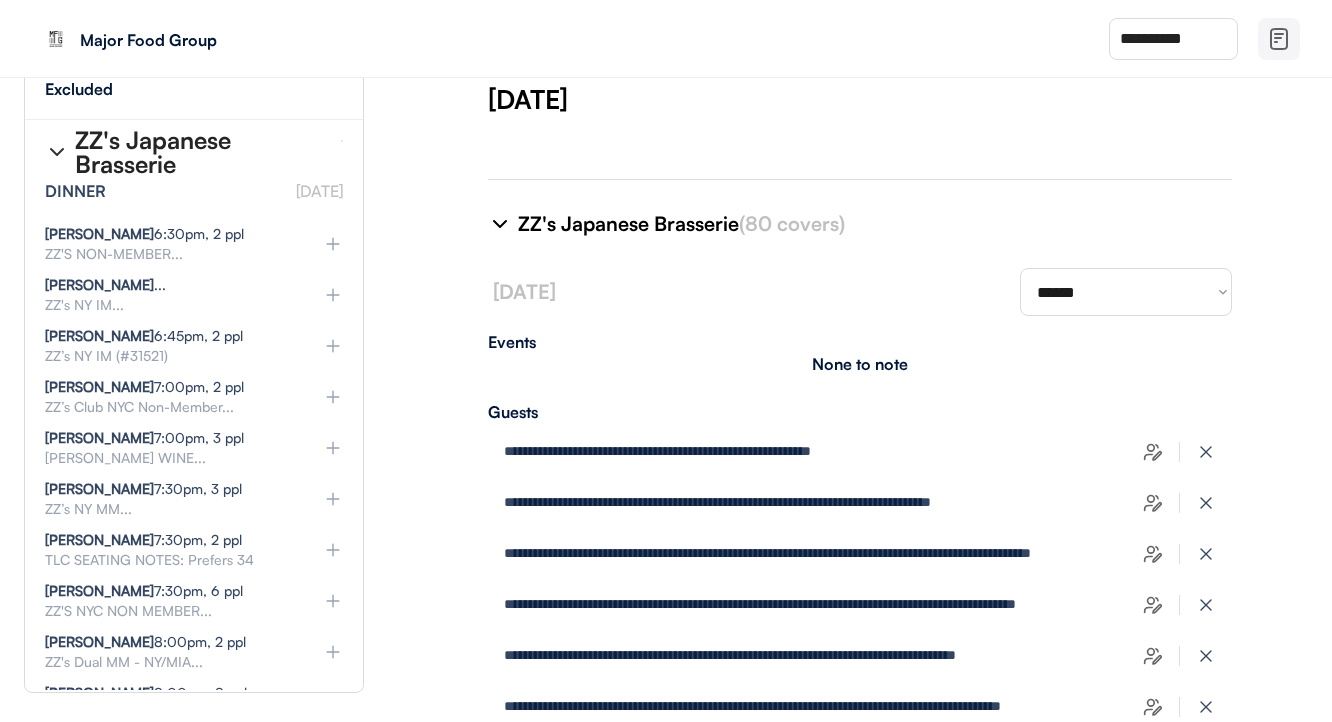 scroll, scrollTop: 16845, scrollLeft: 7, axis: both 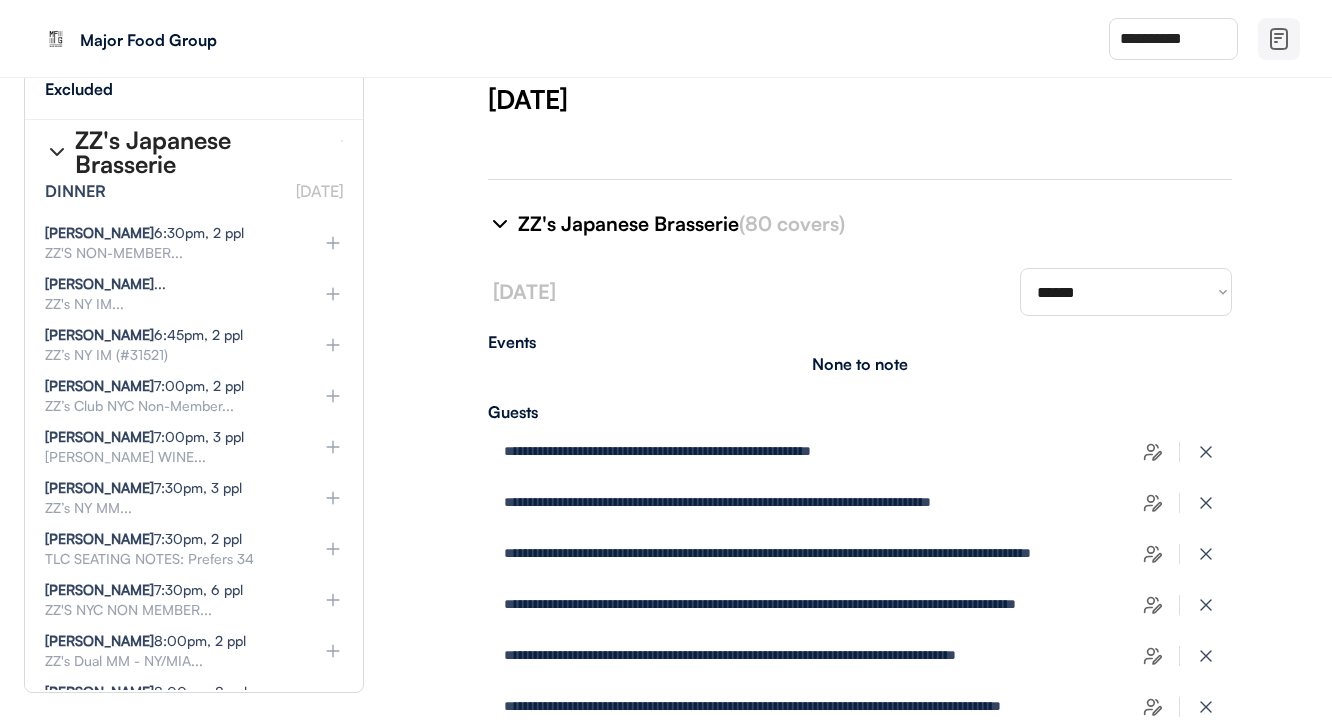 click 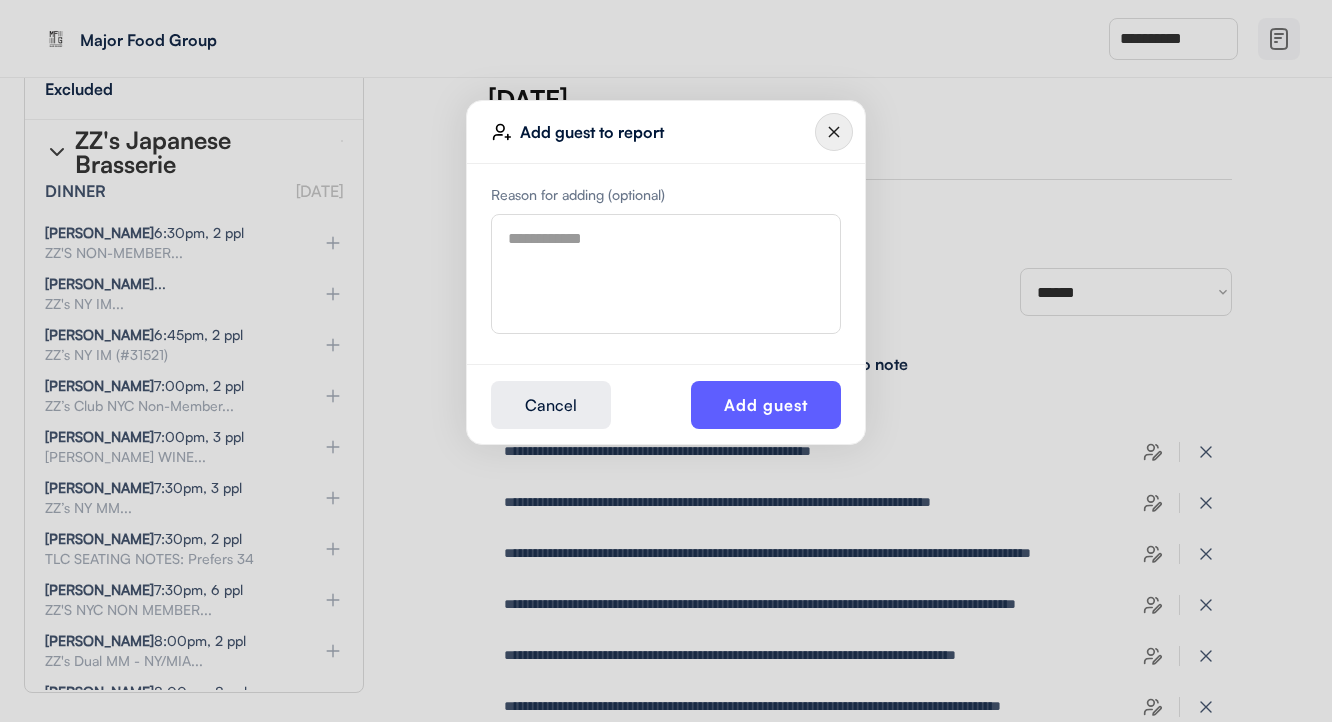 click at bounding box center [666, 274] 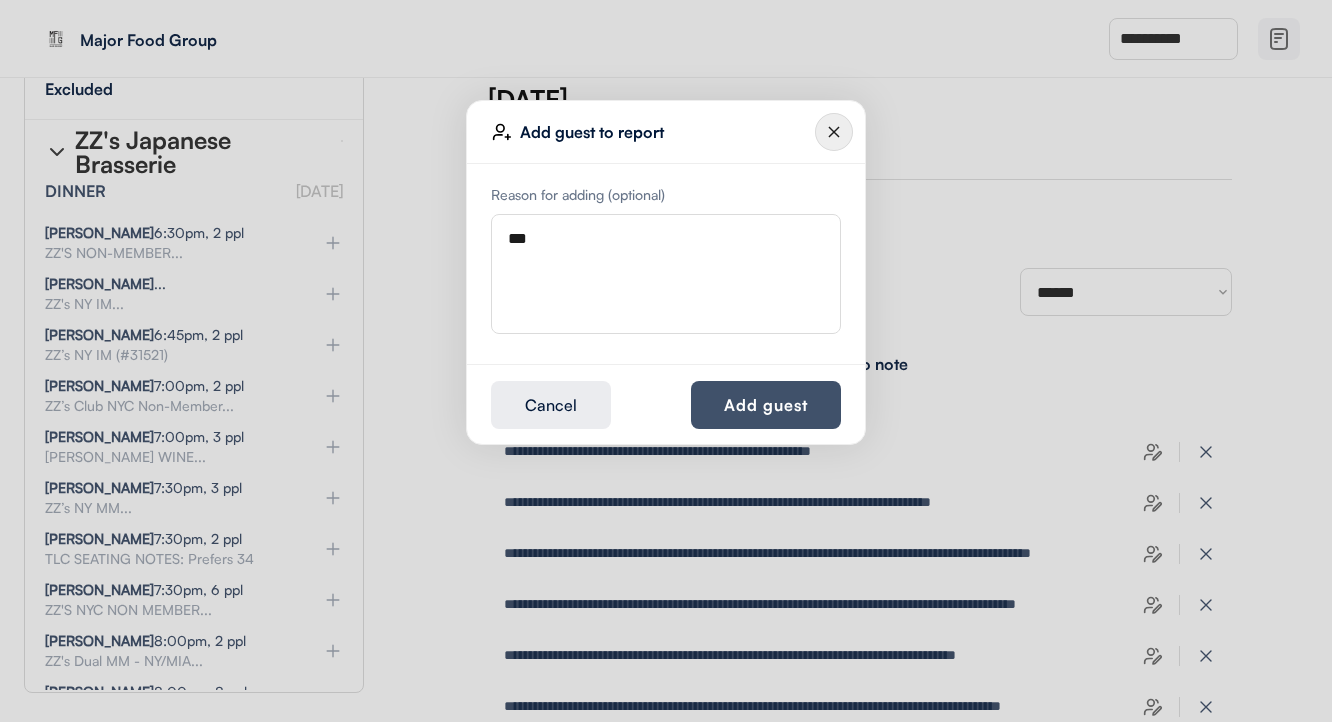 type on "***" 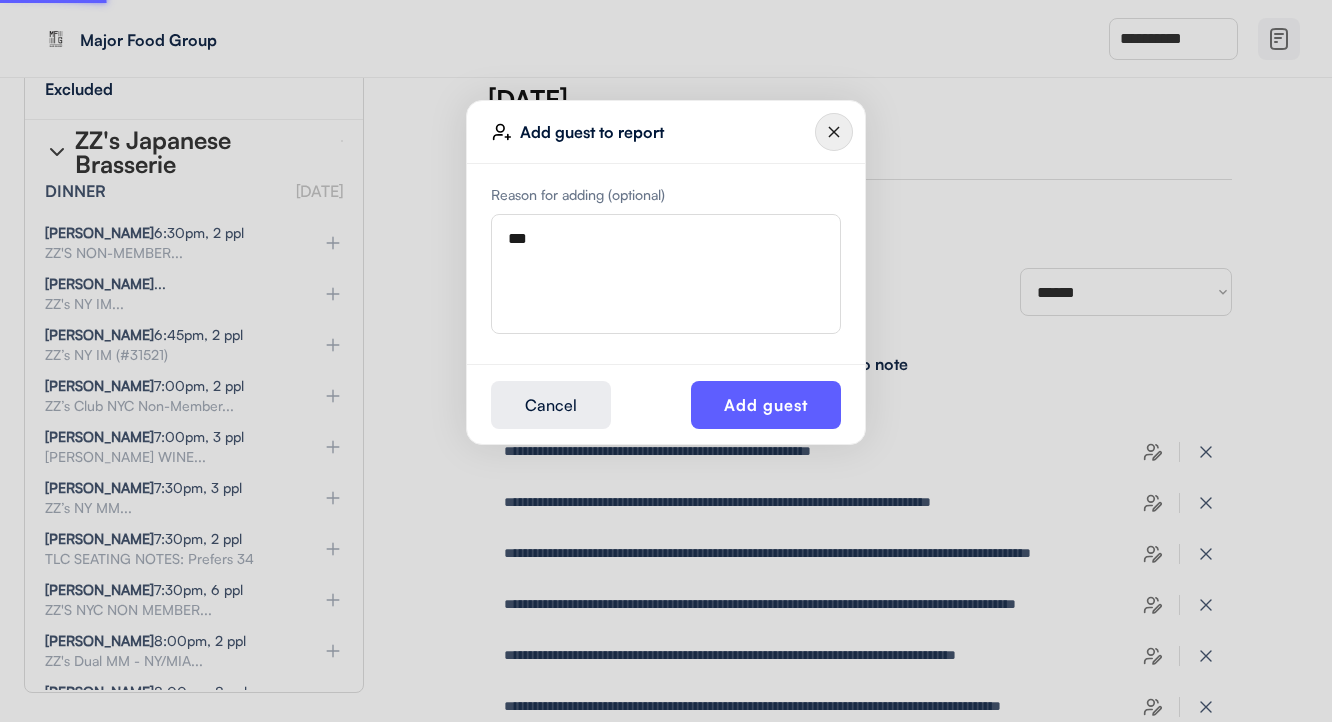 type 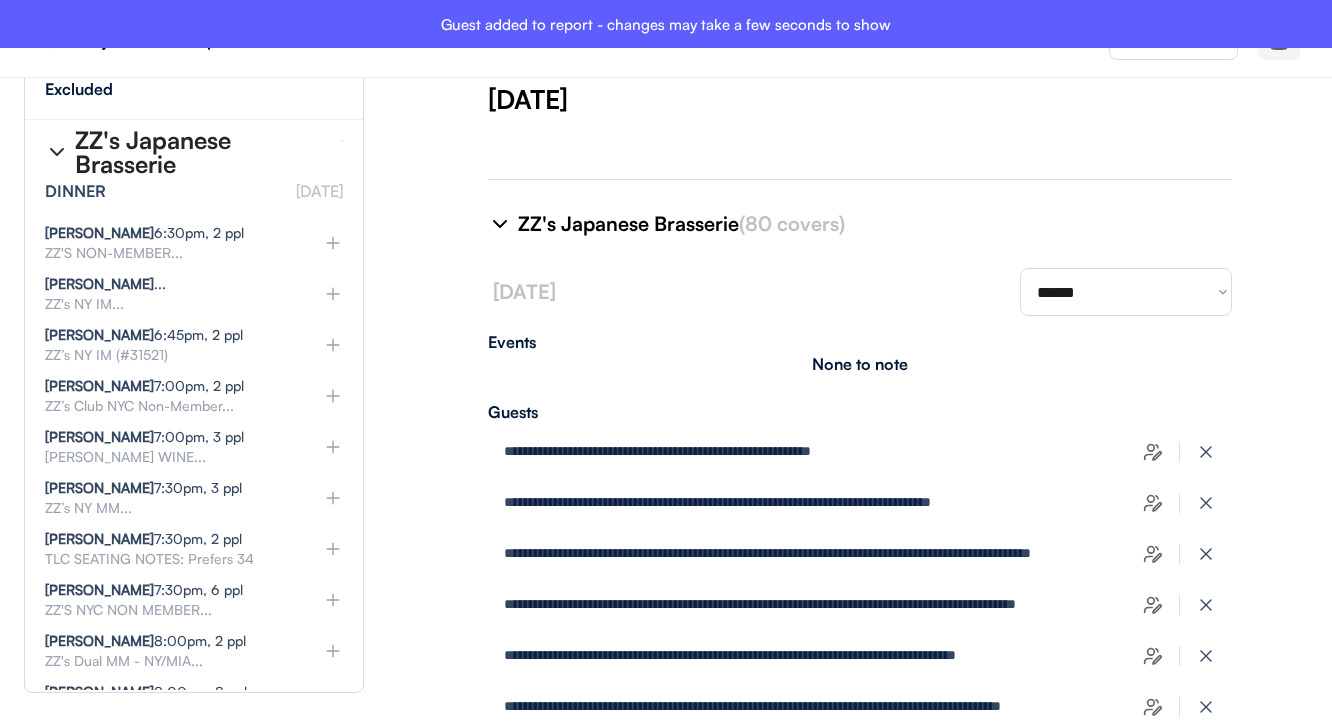type on "**********" 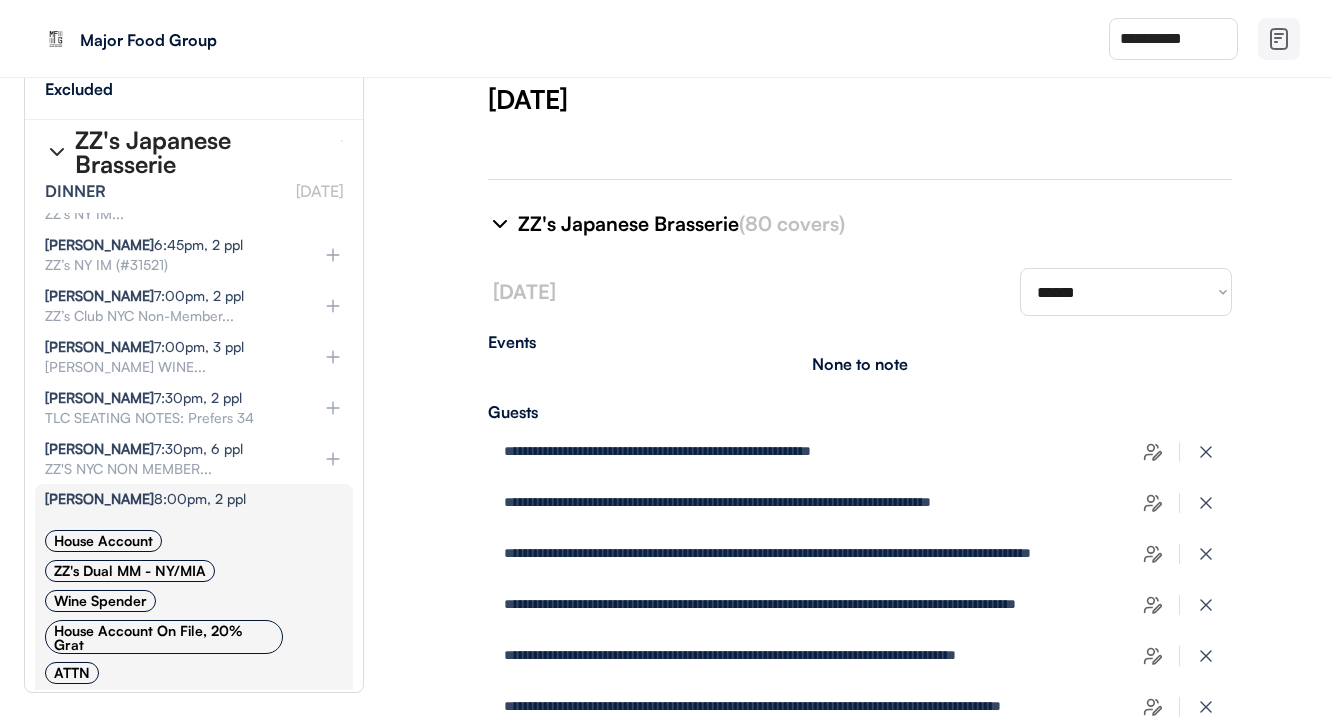 scroll, scrollTop: 16943, scrollLeft: 7, axis: both 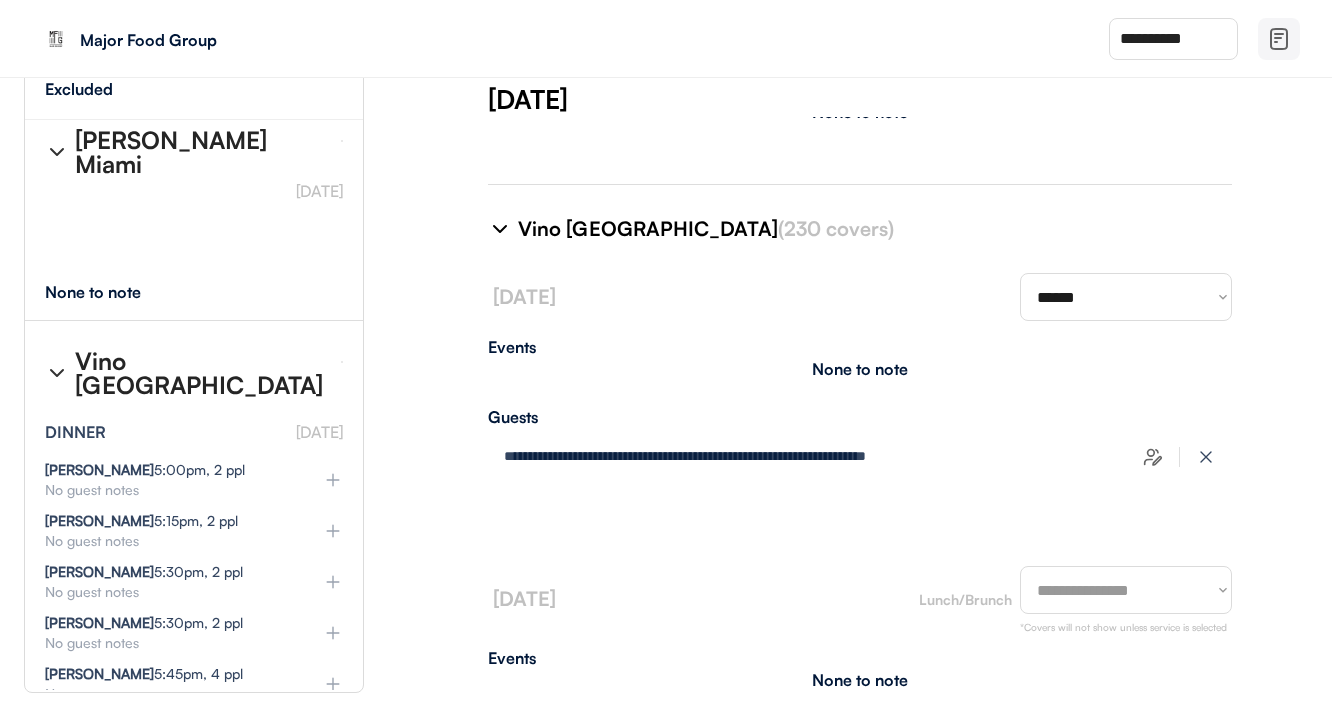 type on "**********" 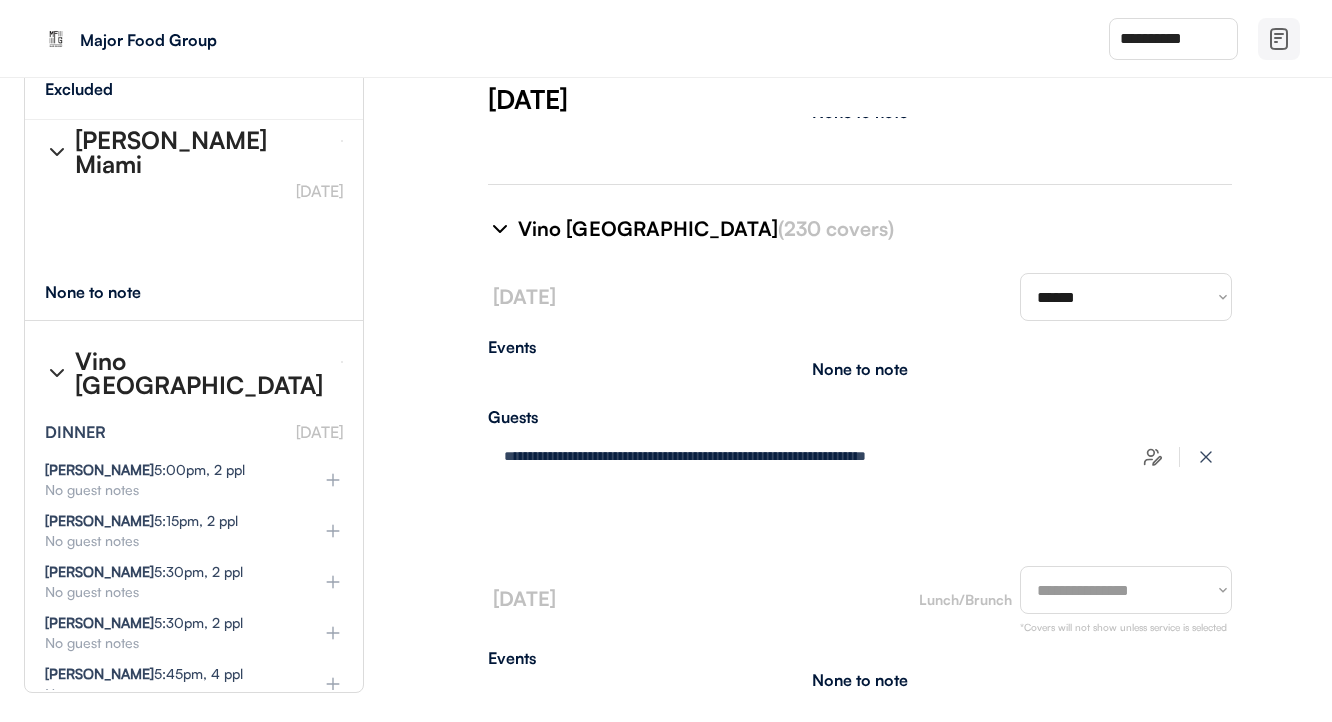 select on "********" 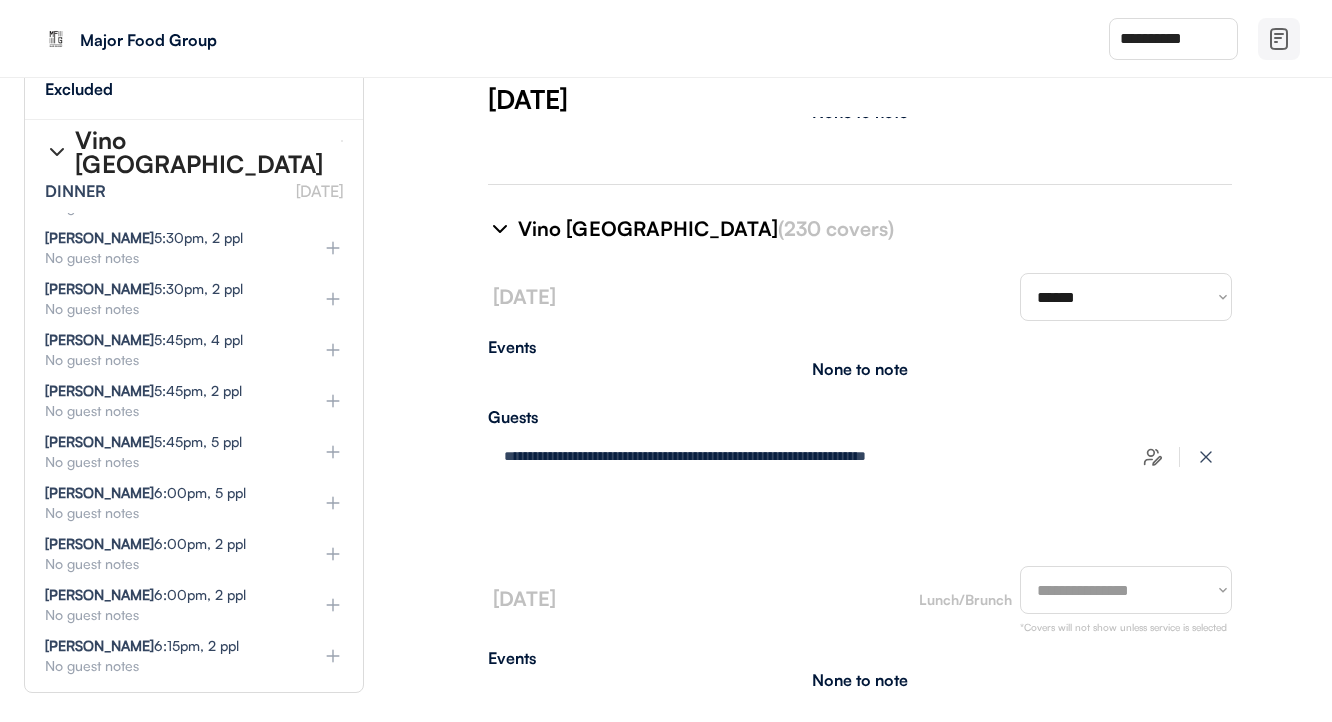 select on "********" 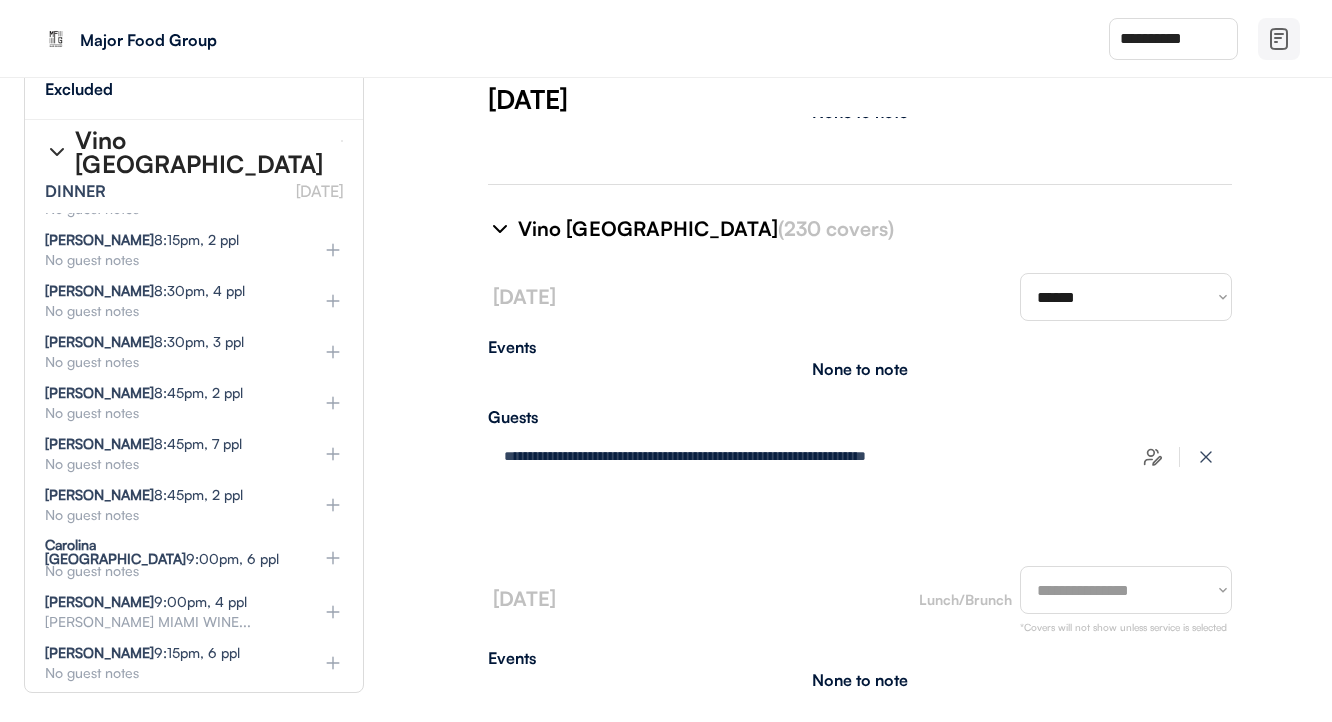 scroll, scrollTop: 35083, scrollLeft: 6, axis: both 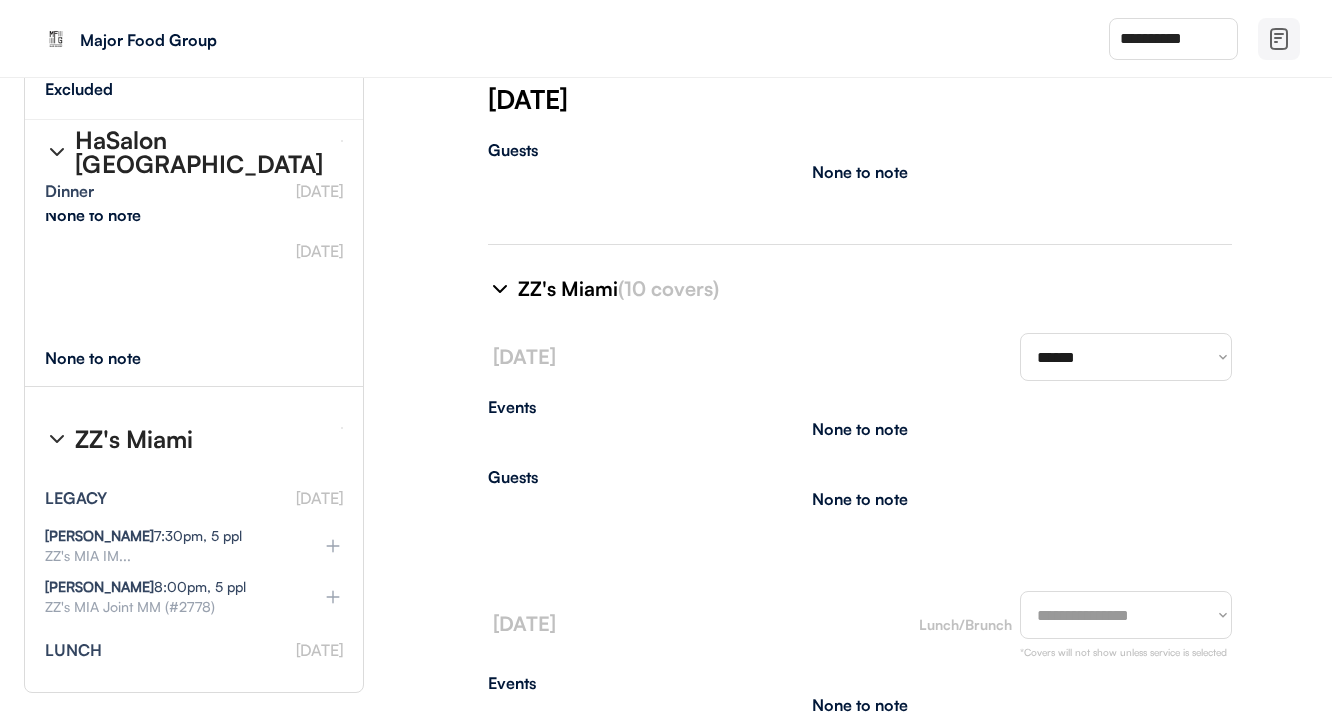 click 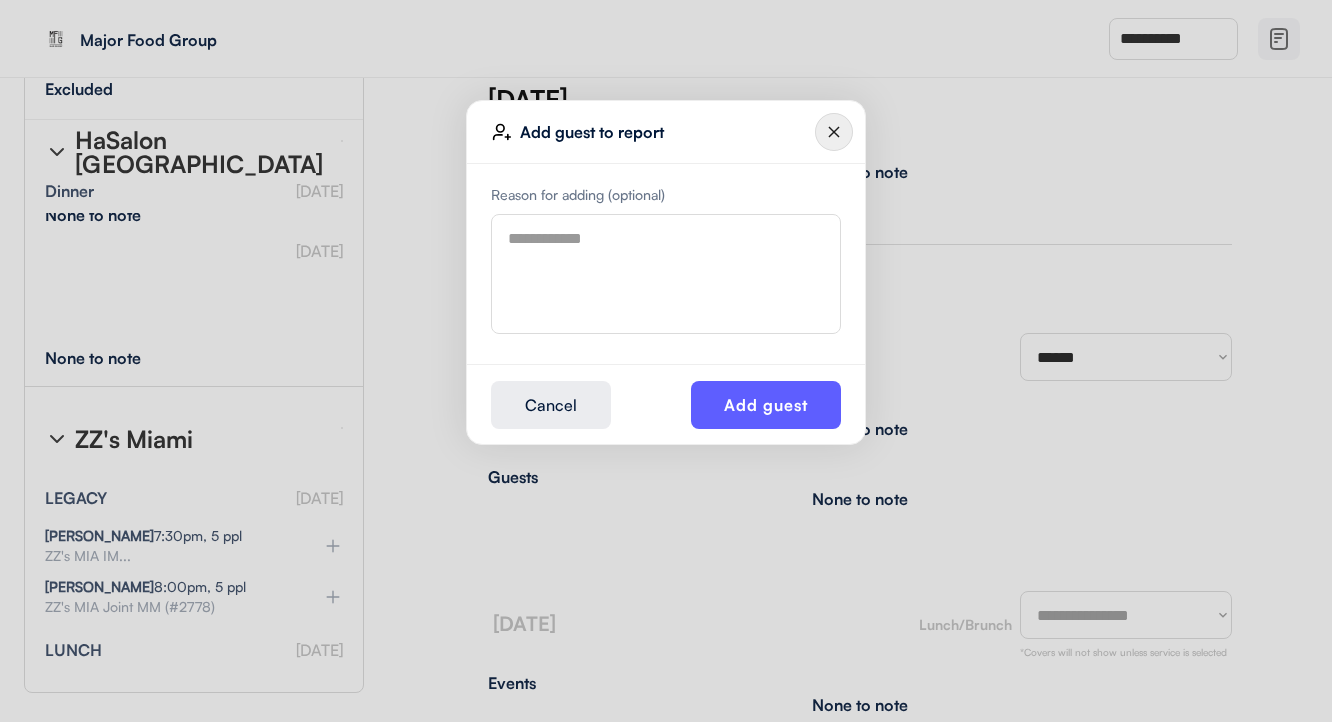 click at bounding box center [666, 274] 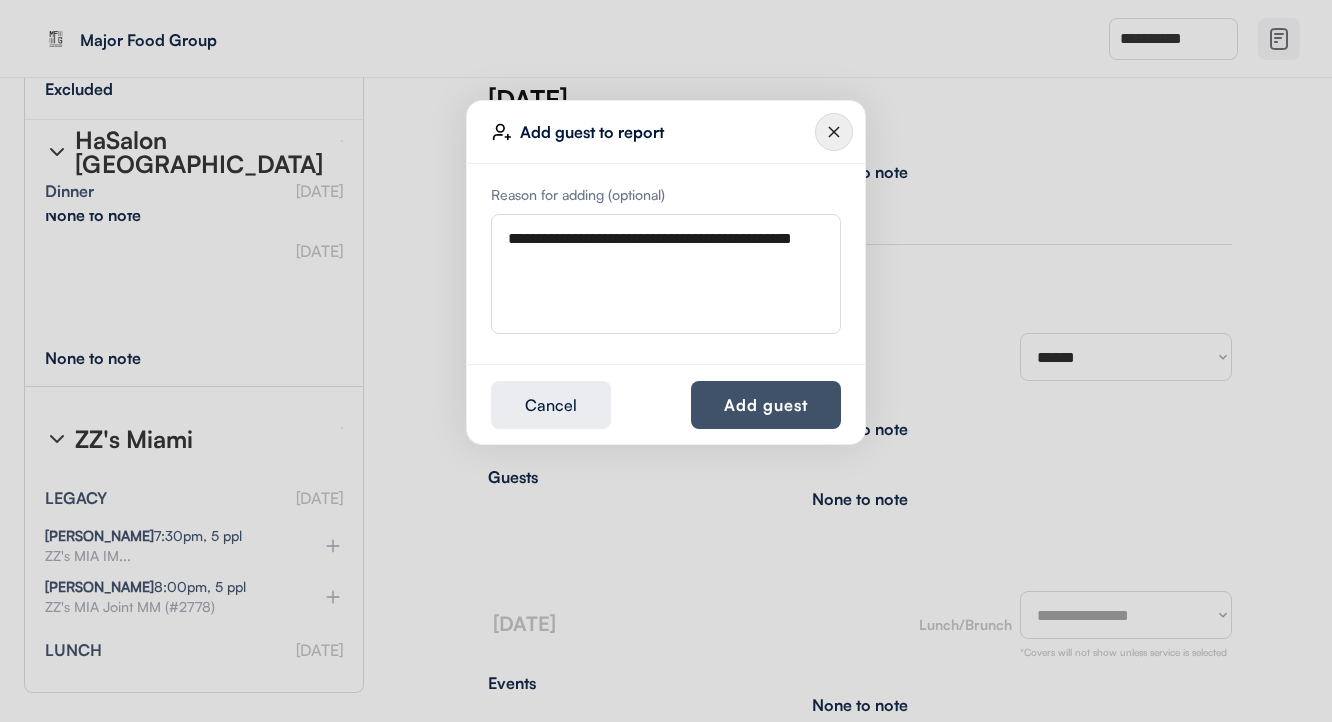 type on "**********" 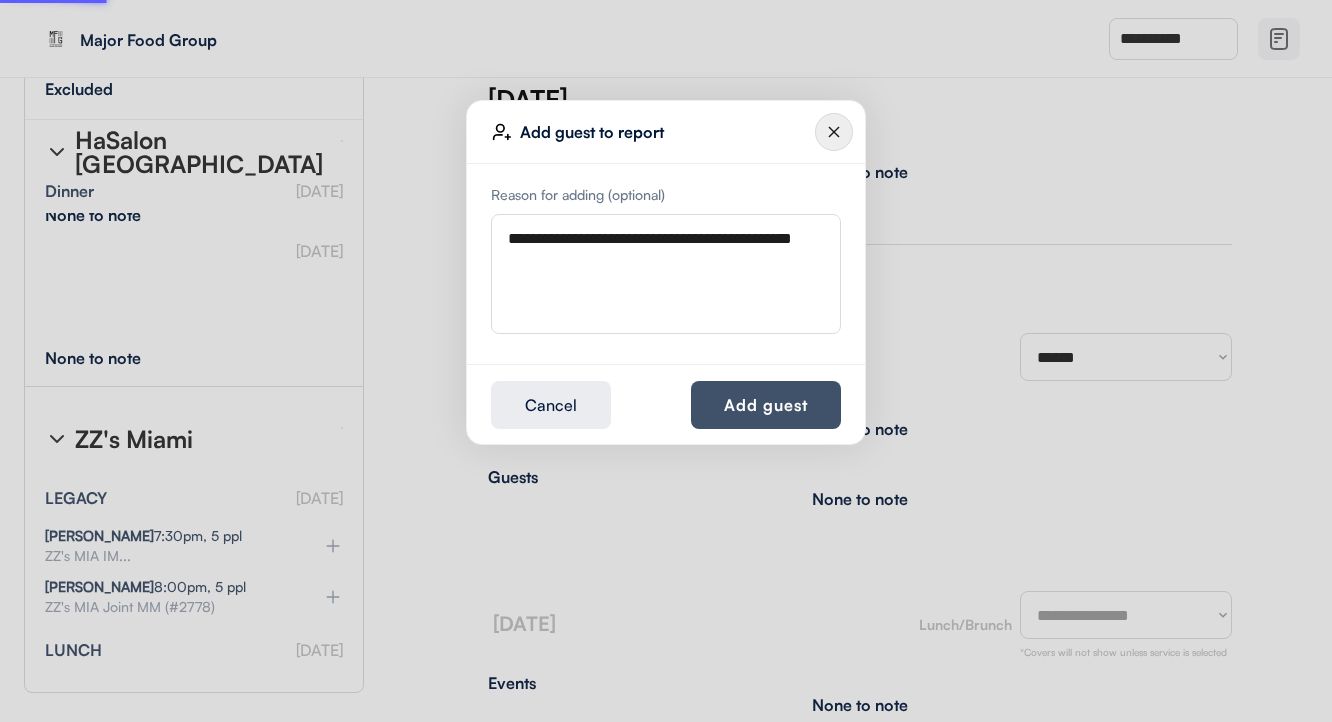 type 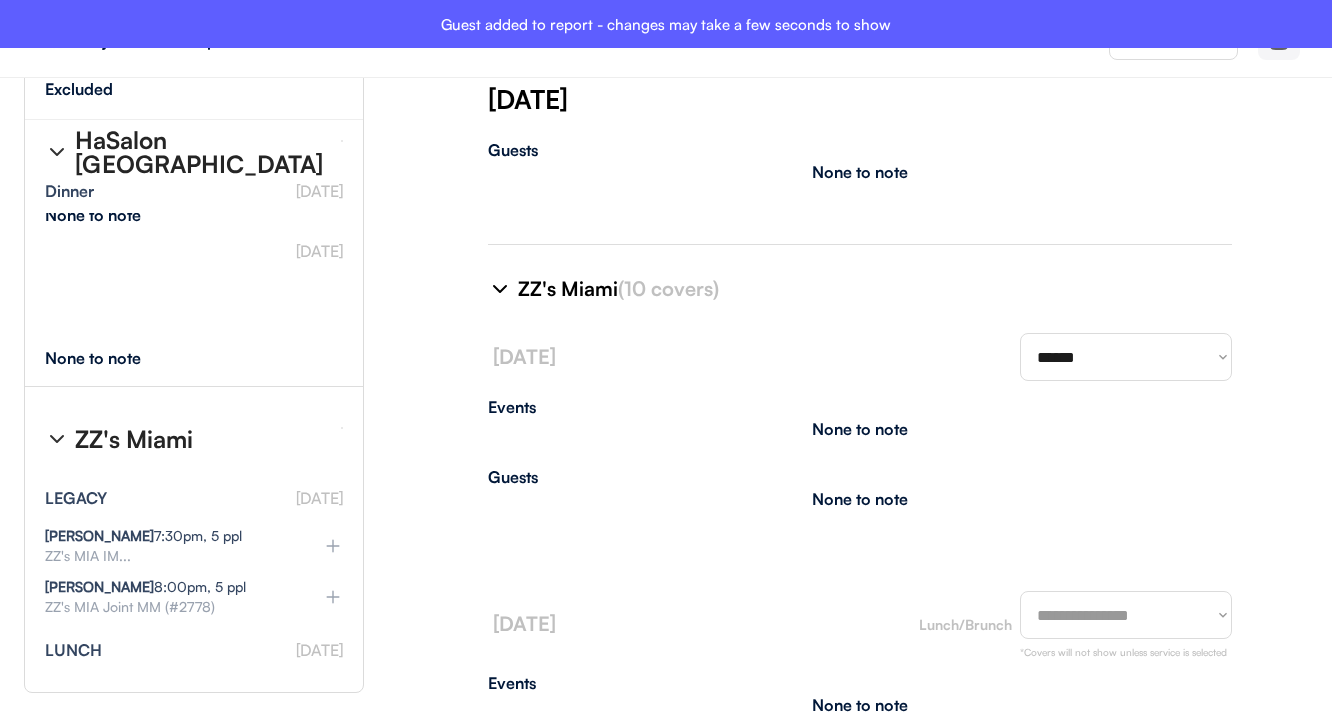 type on "**********" 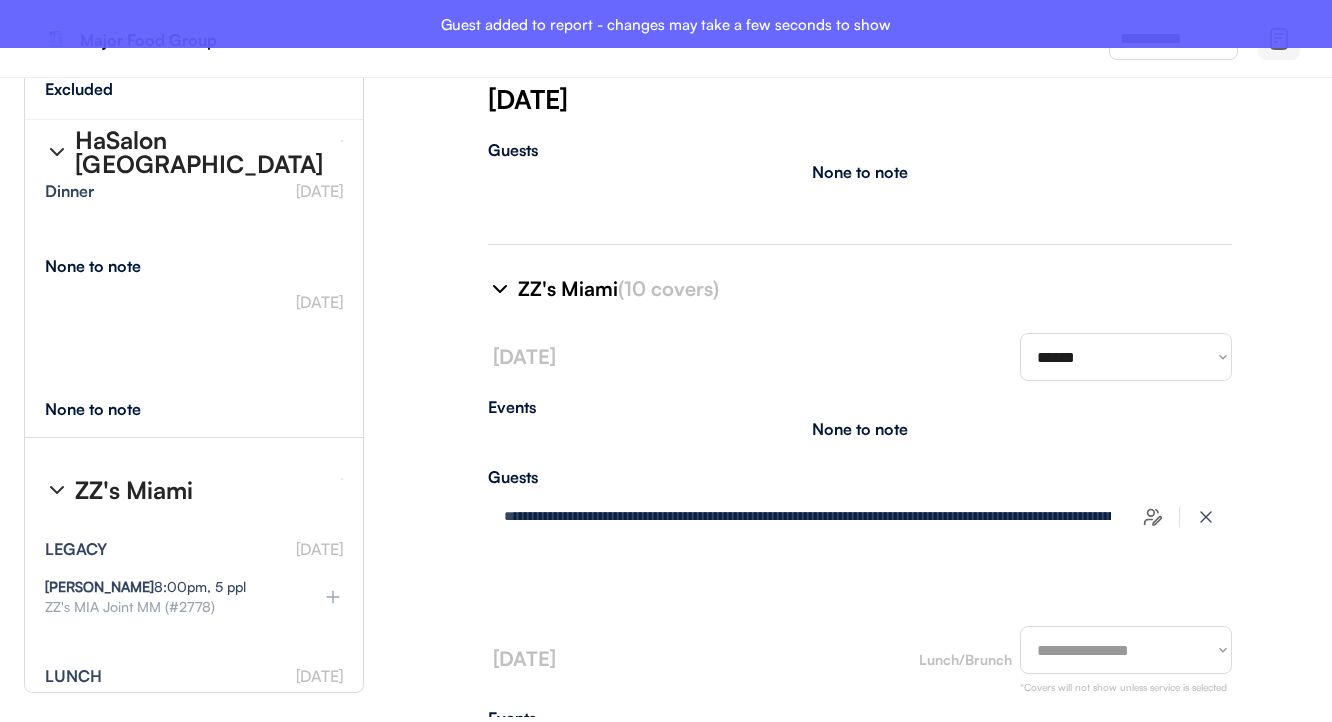 type on "**********" 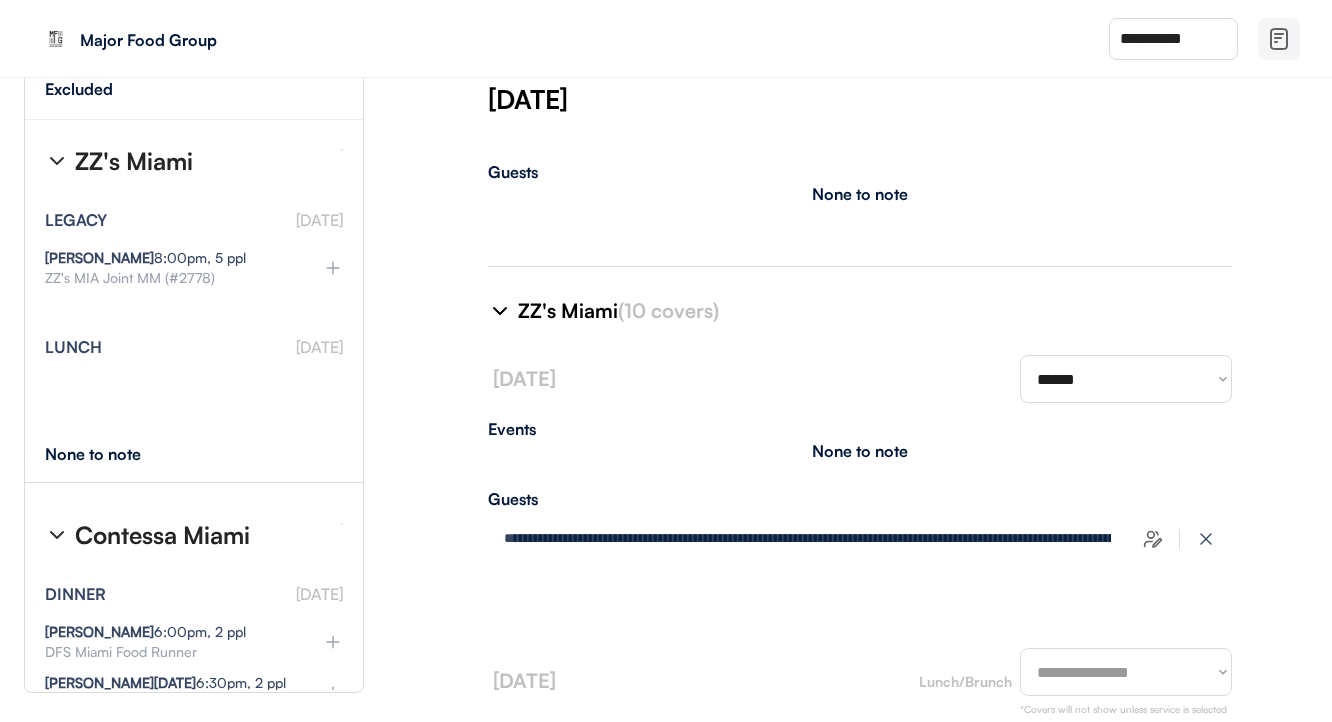 scroll, scrollTop: 36363, scrollLeft: 6, axis: both 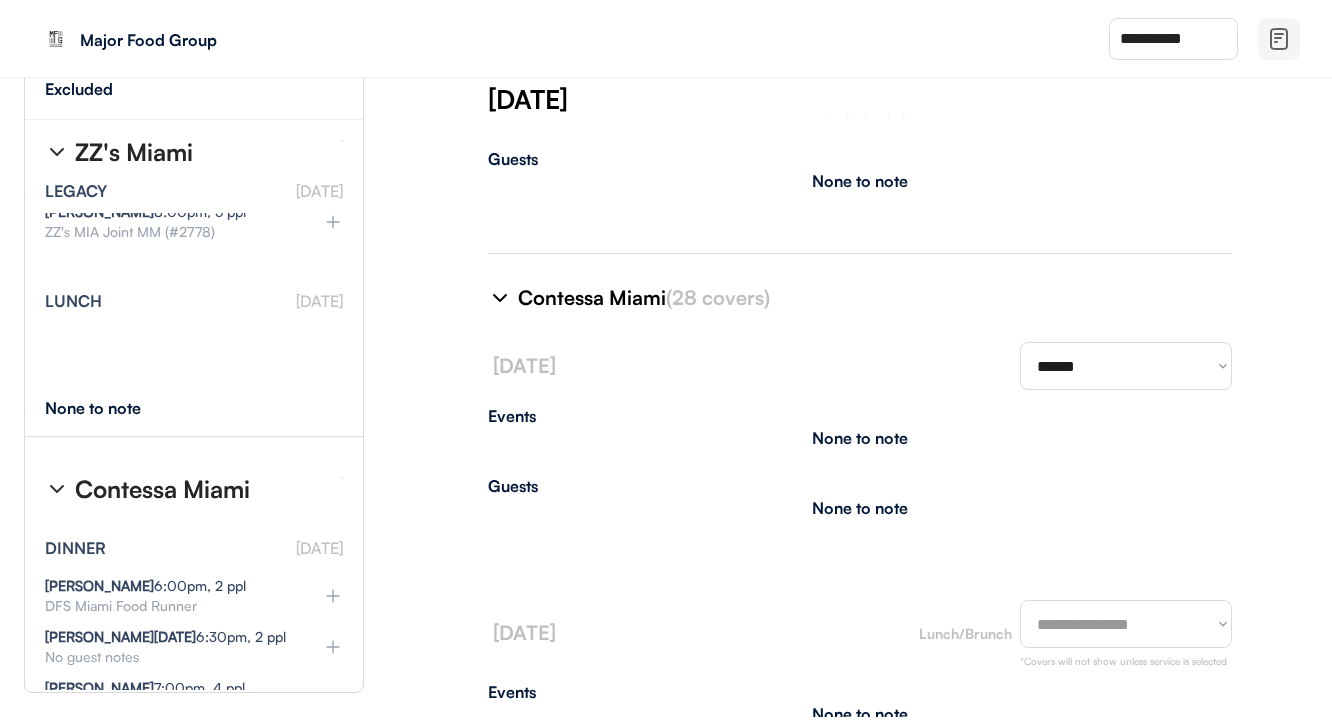 type on "**********" 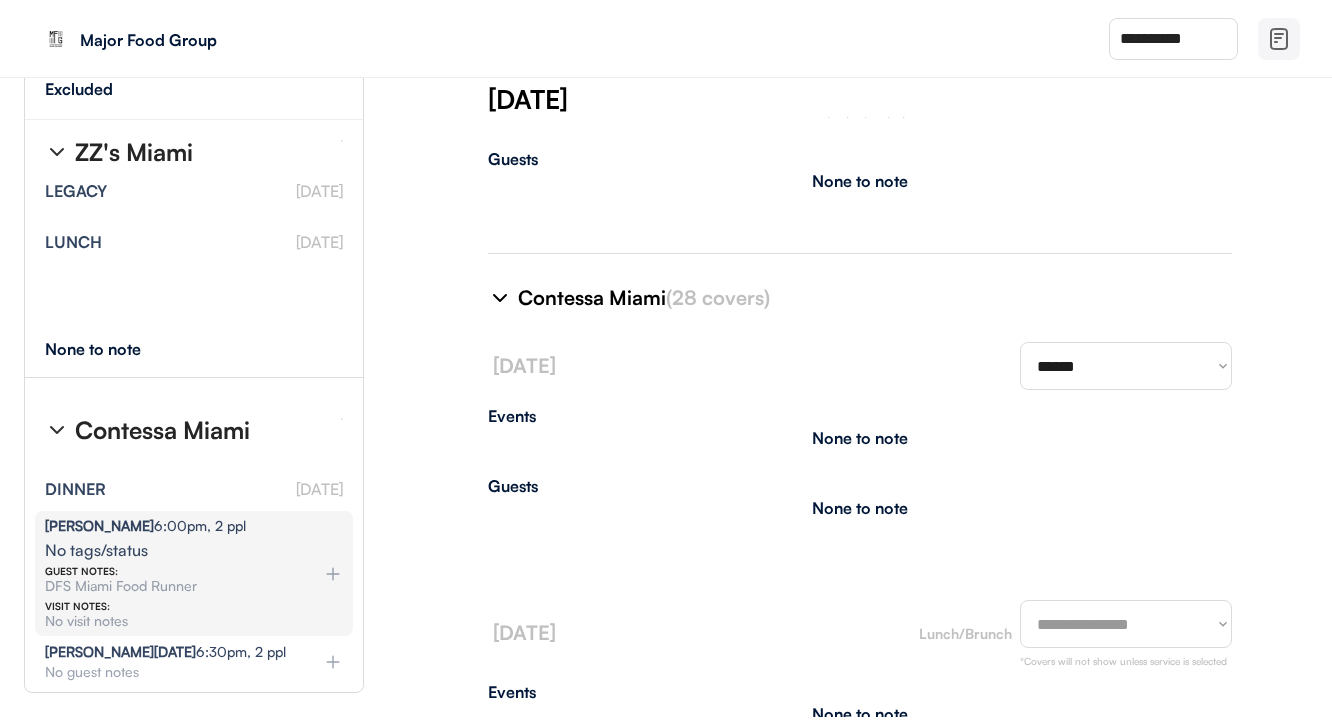 select on "********" 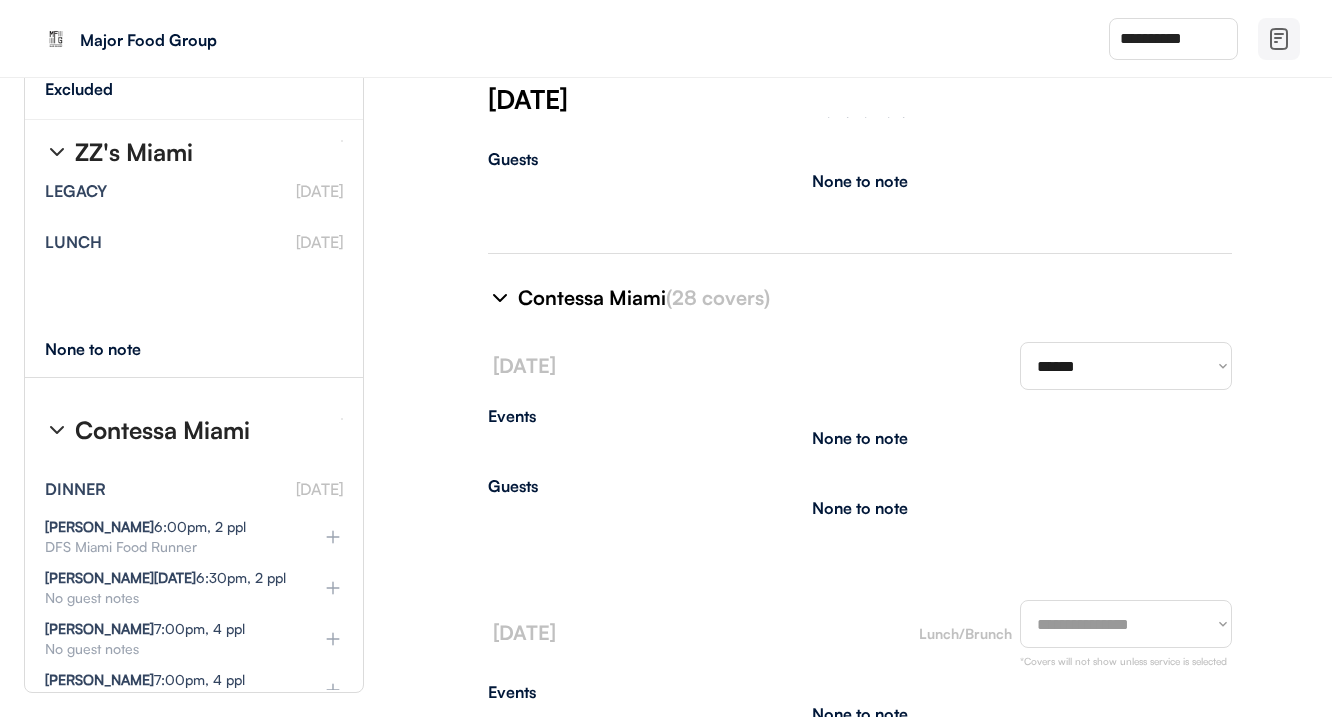 click 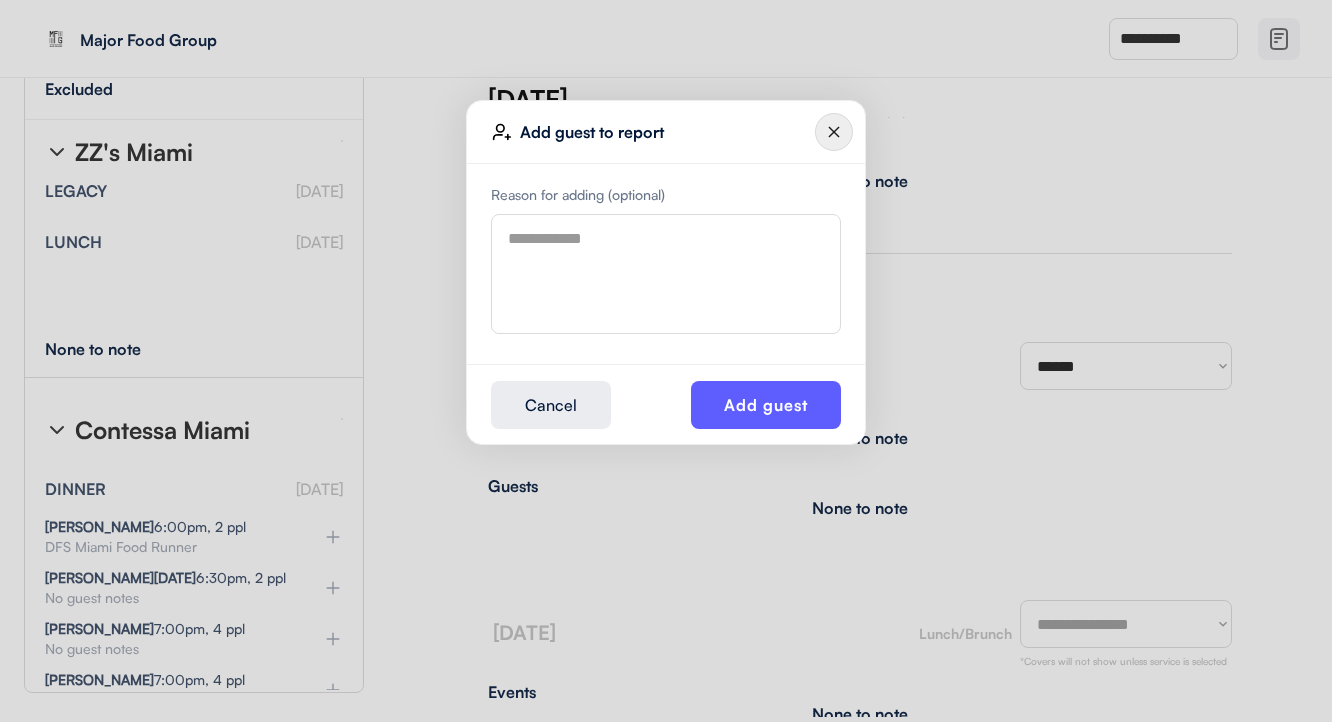 click at bounding box center [666, 274] 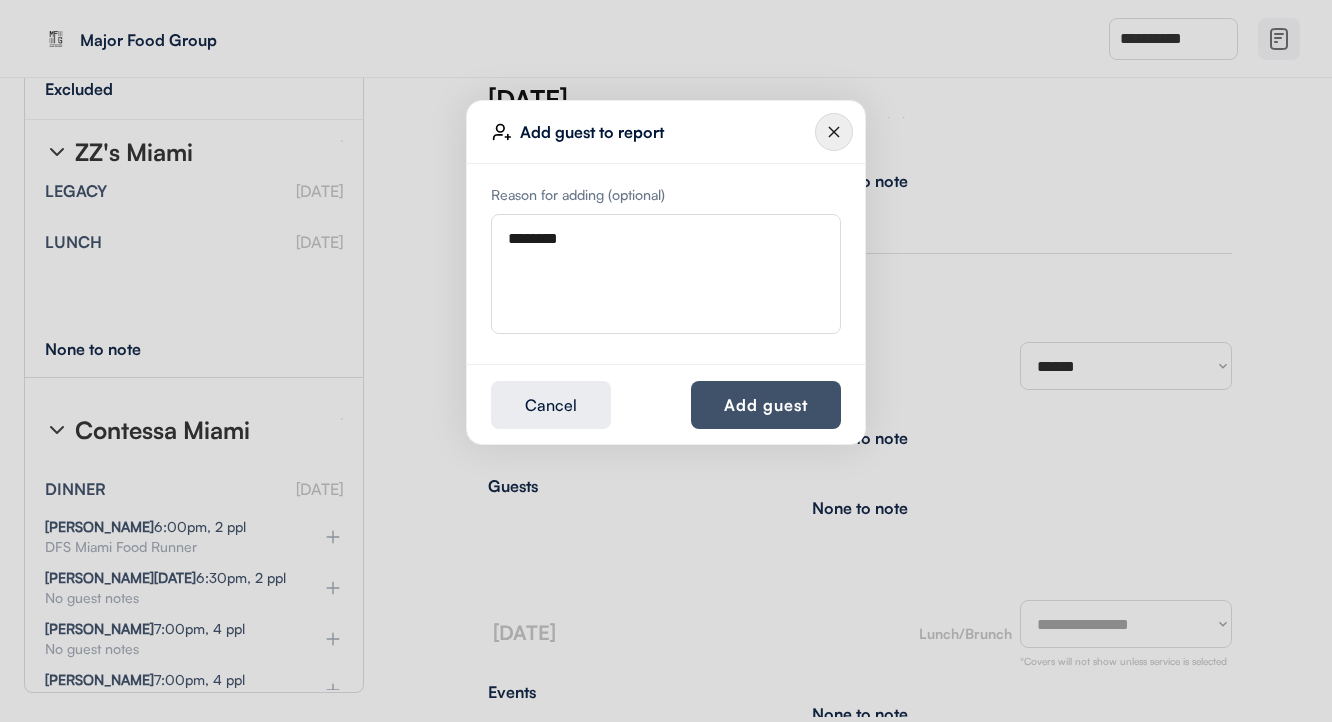 type on "********" 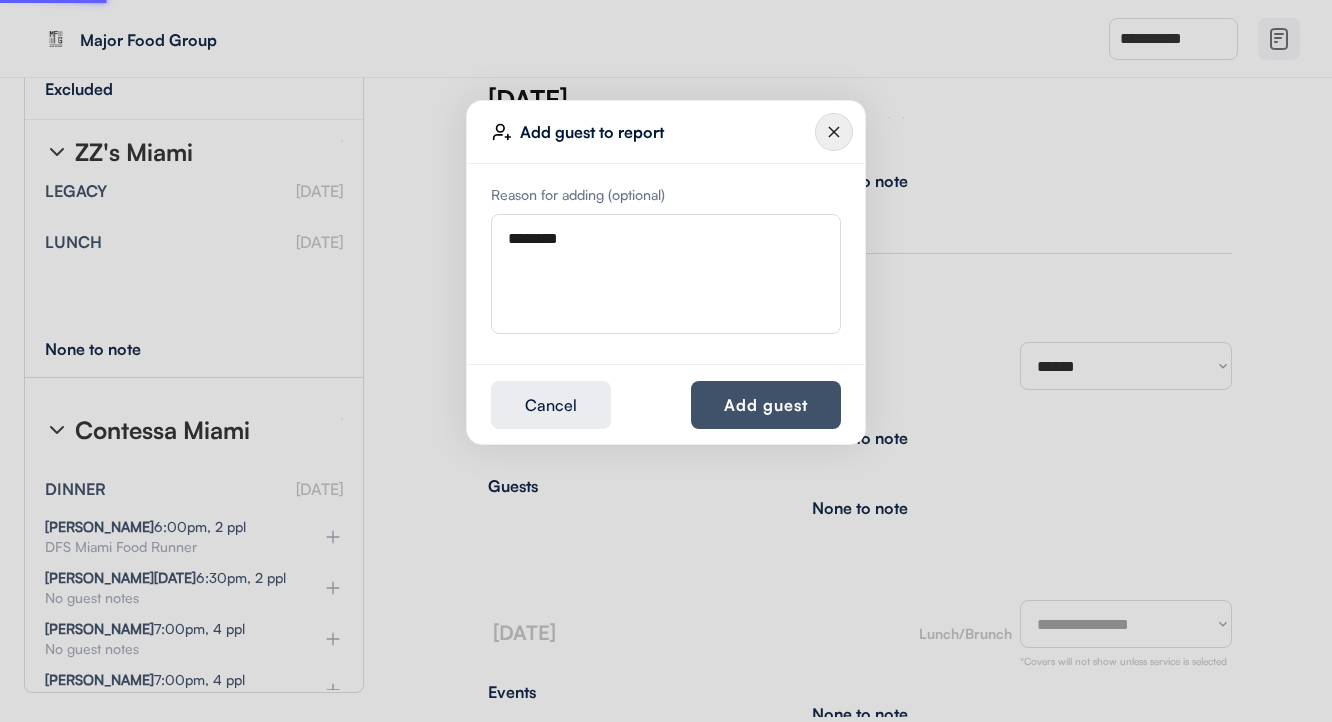 type 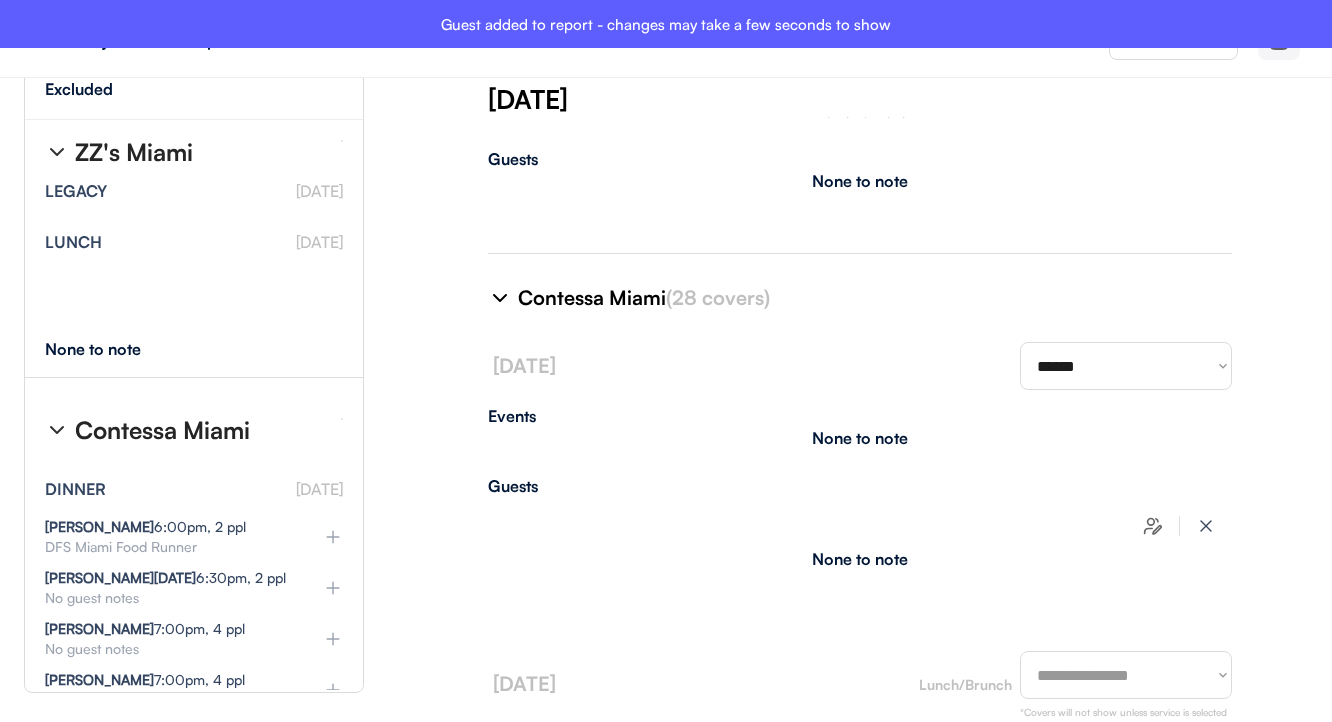 type on "**********" 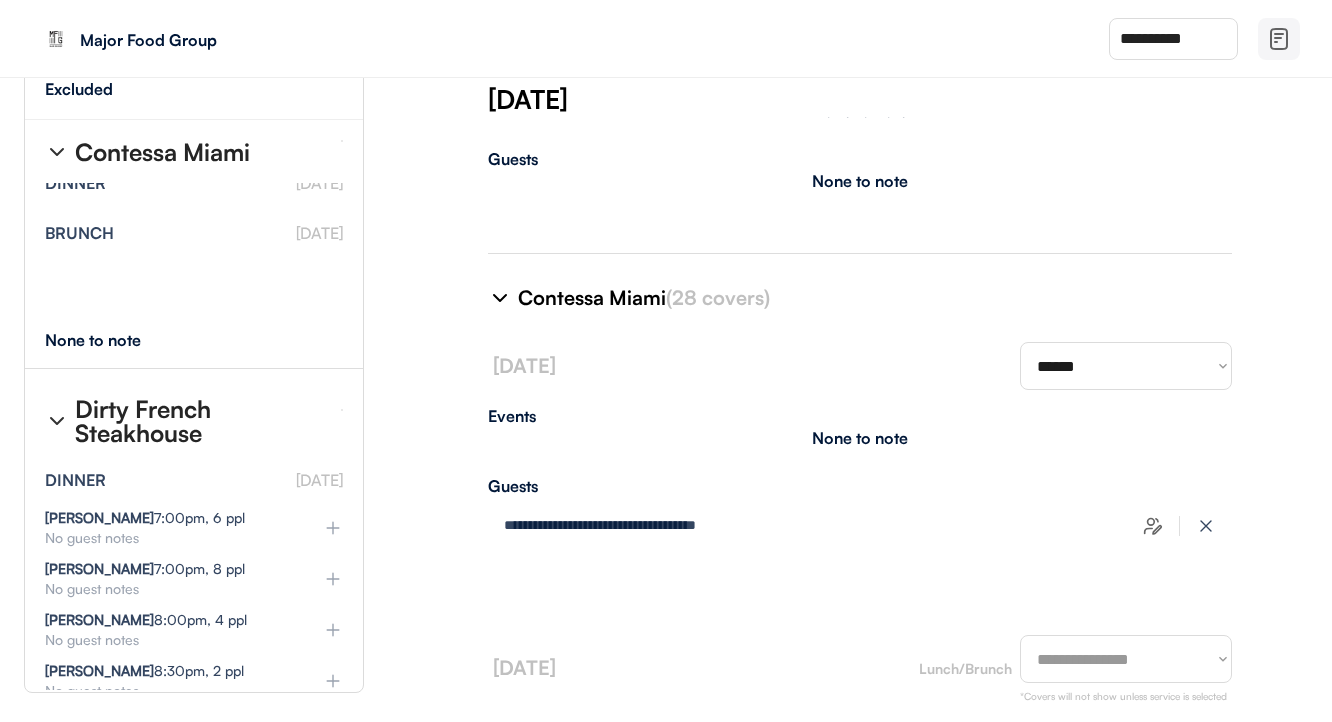 scroll, scrollTop: 37136, scrollLeft: 5, axis: both 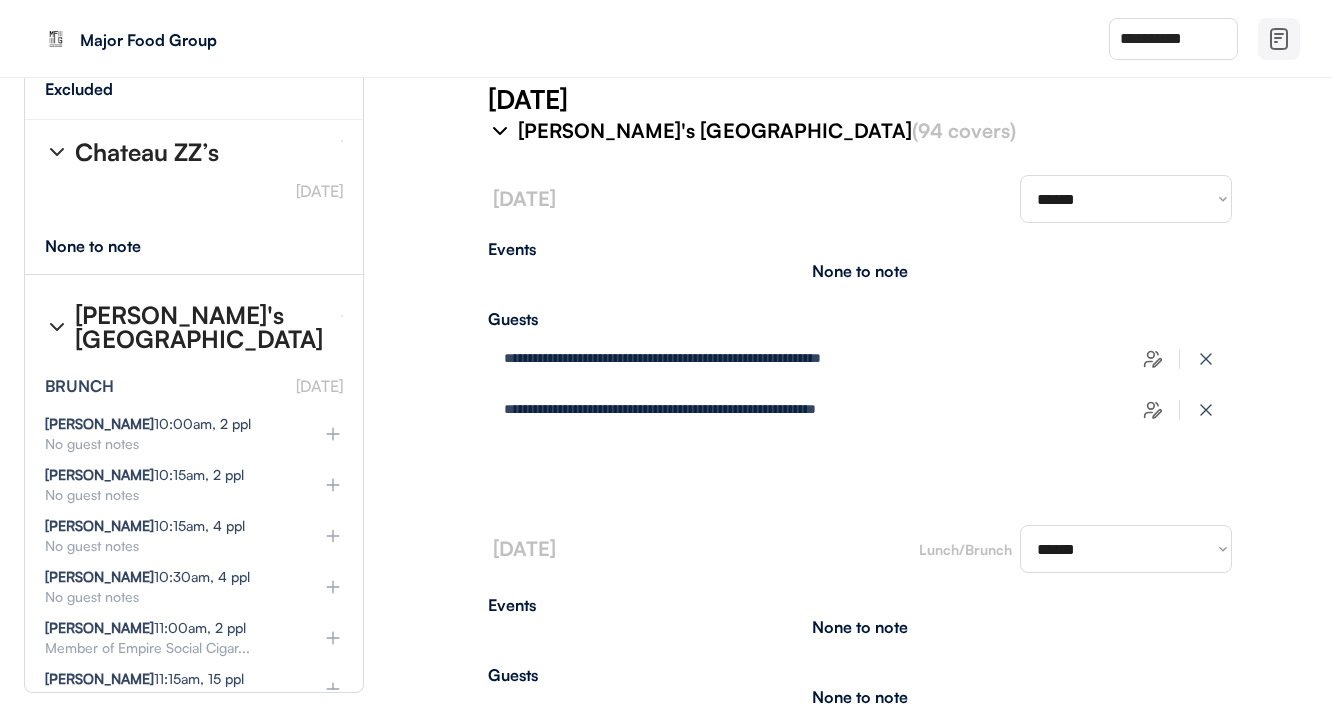 type on "**********" 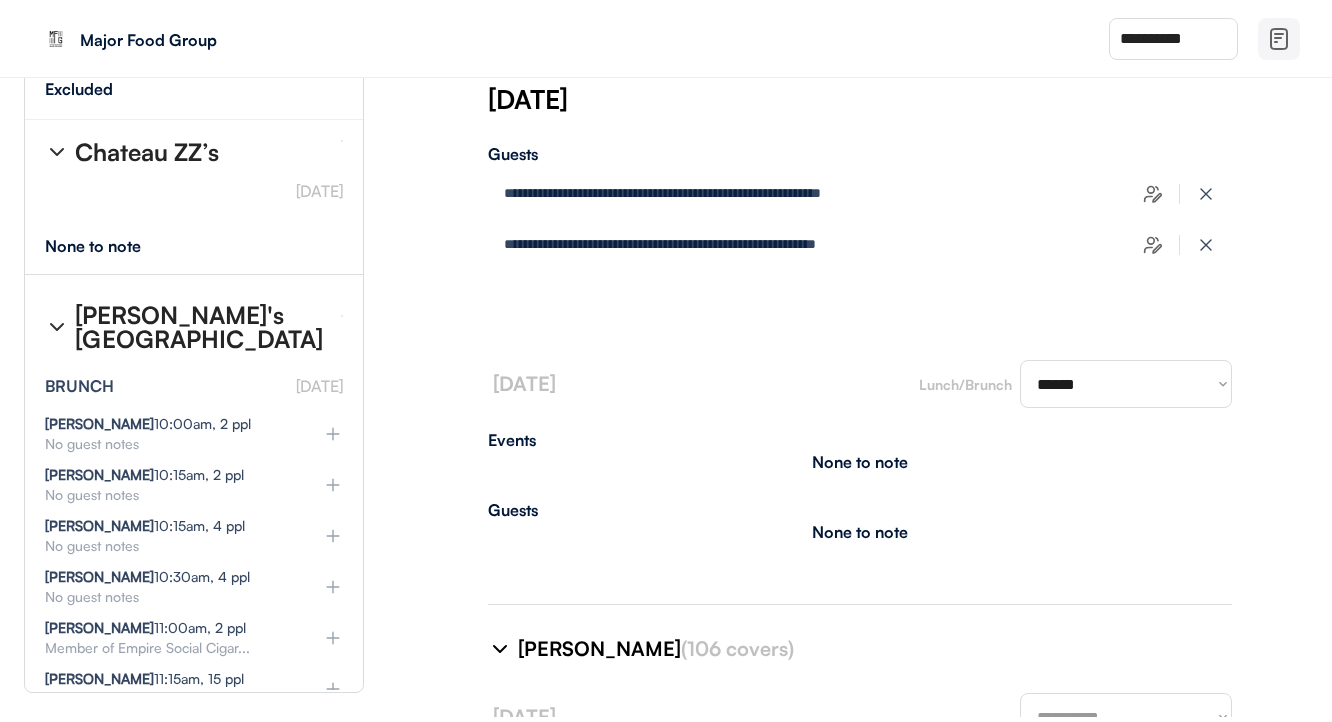 select on "********" 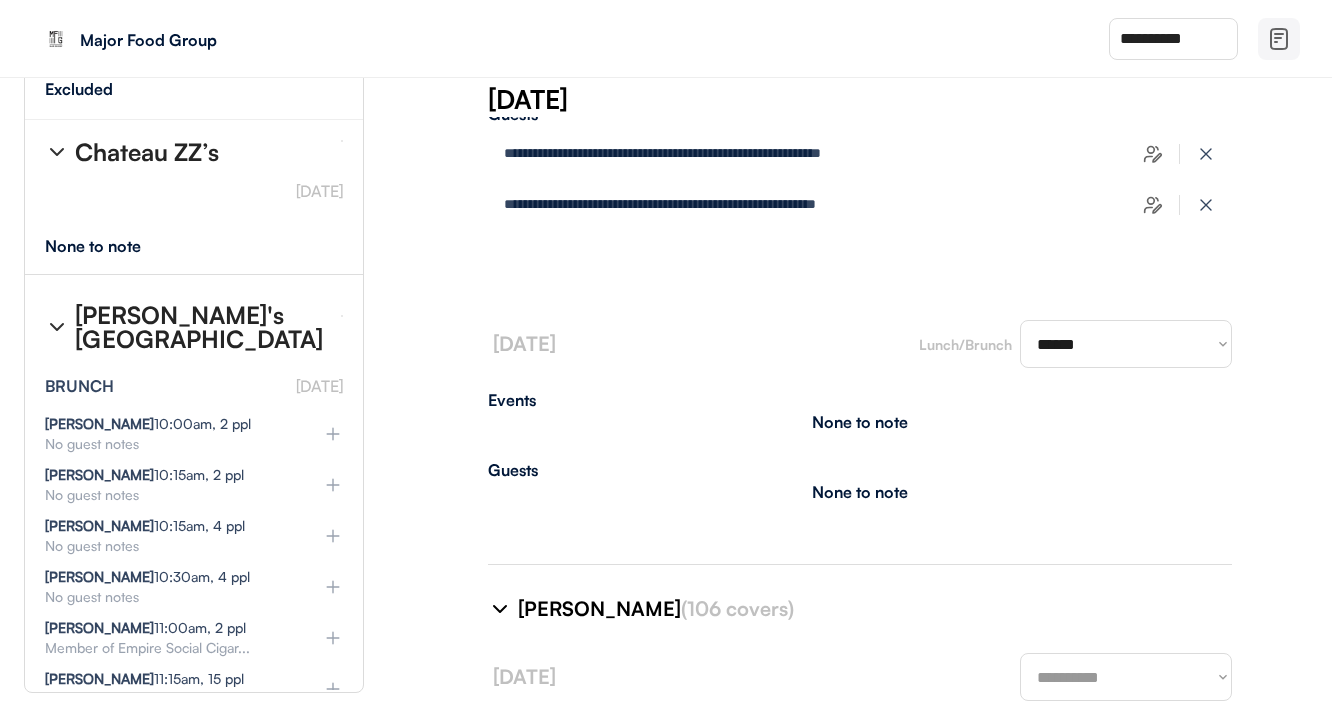 select on "********" 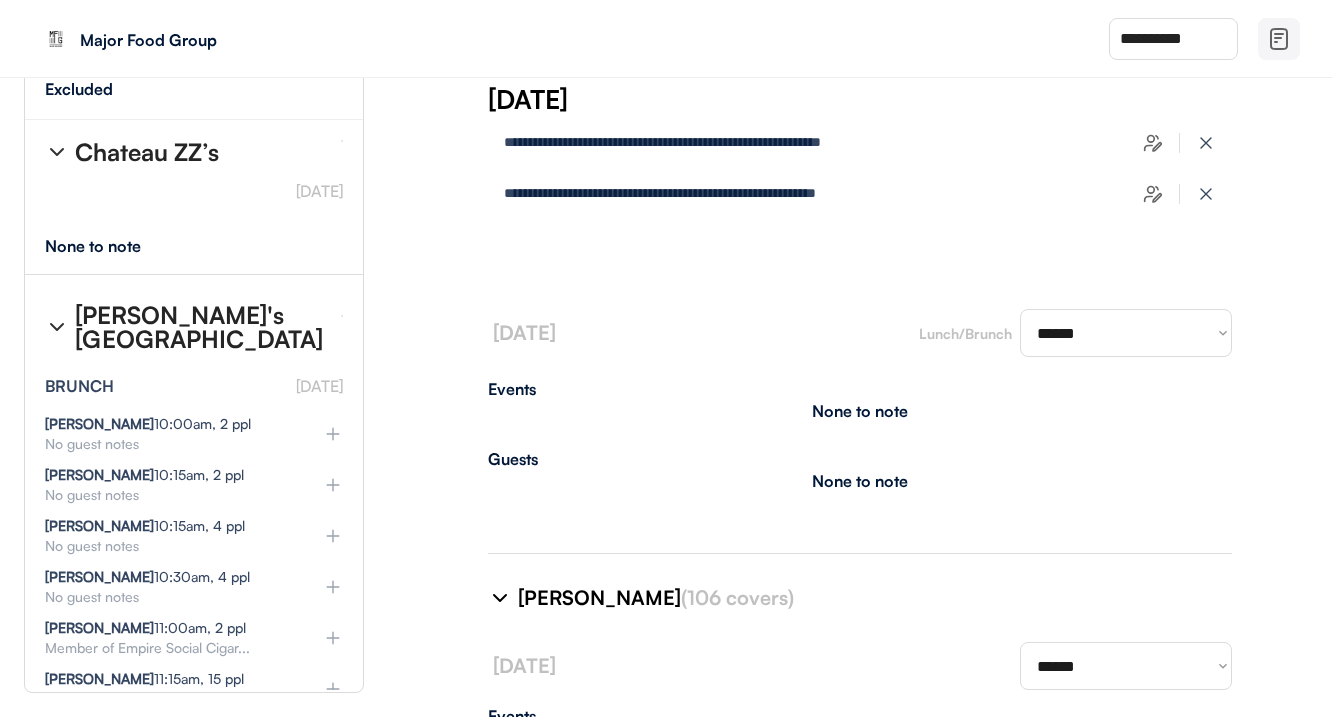 select on "********" 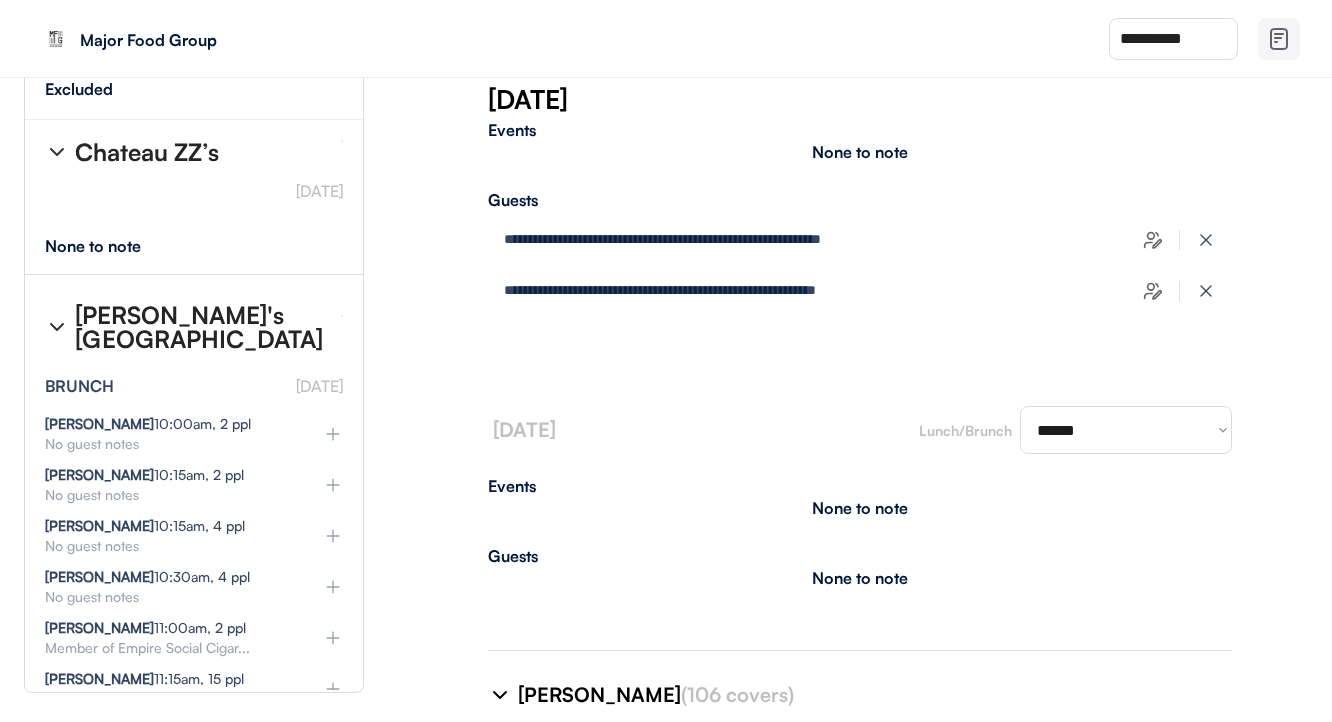 scroll, scrollTop: 13317, scrollLeft: 0, axis: vertical 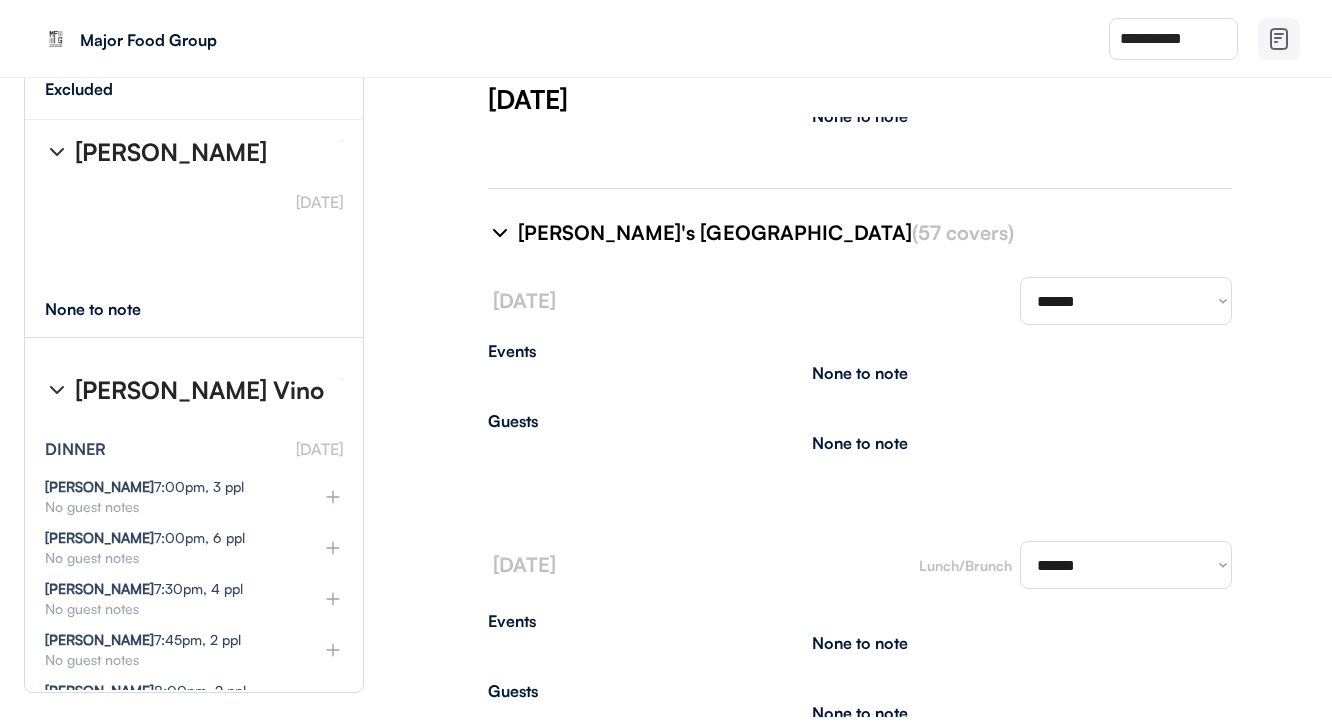 select on "**********" 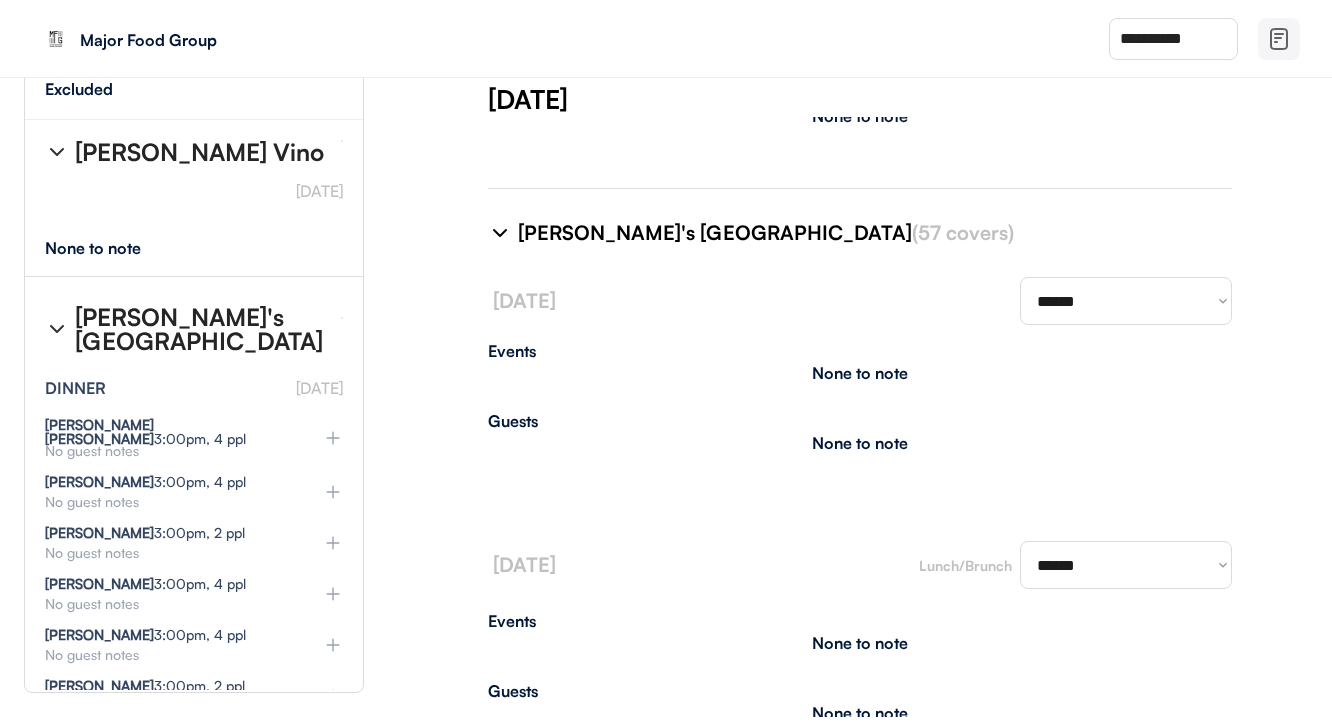 select on "********" 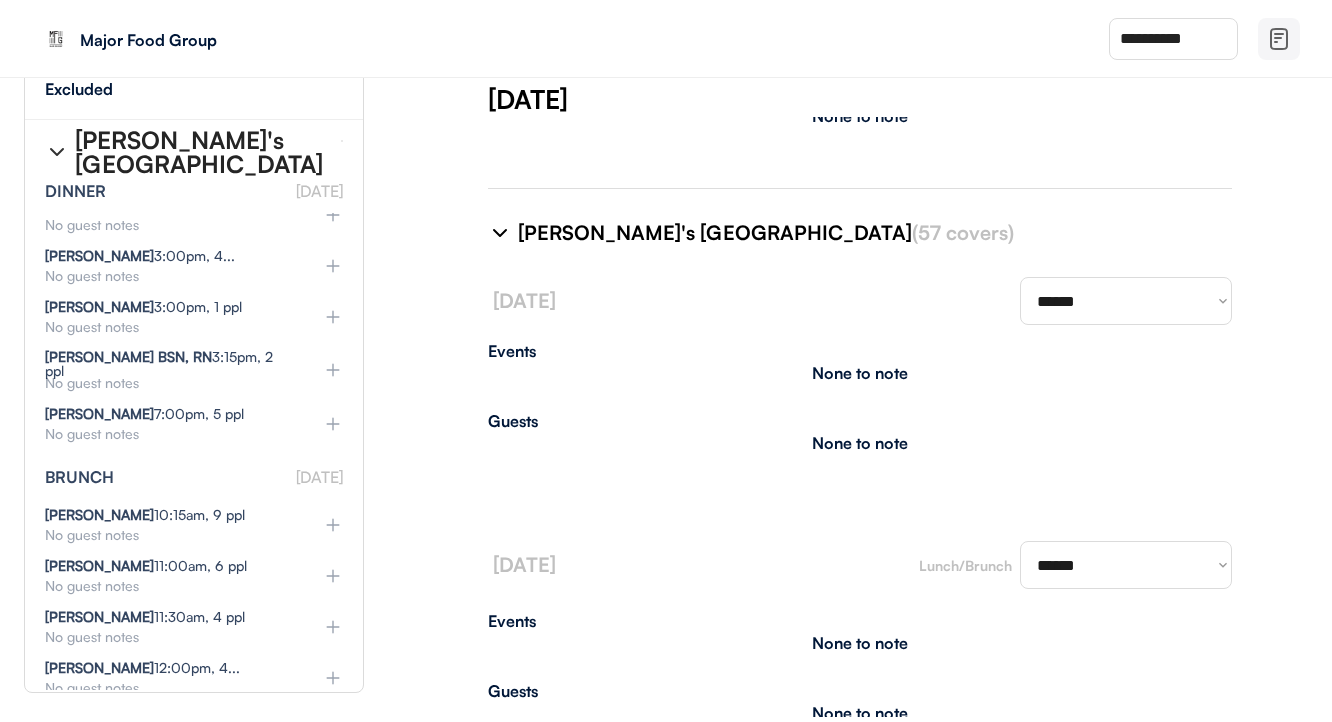 scroll, scrollTop: 43744, scrollLeft: 0, axis: vertical 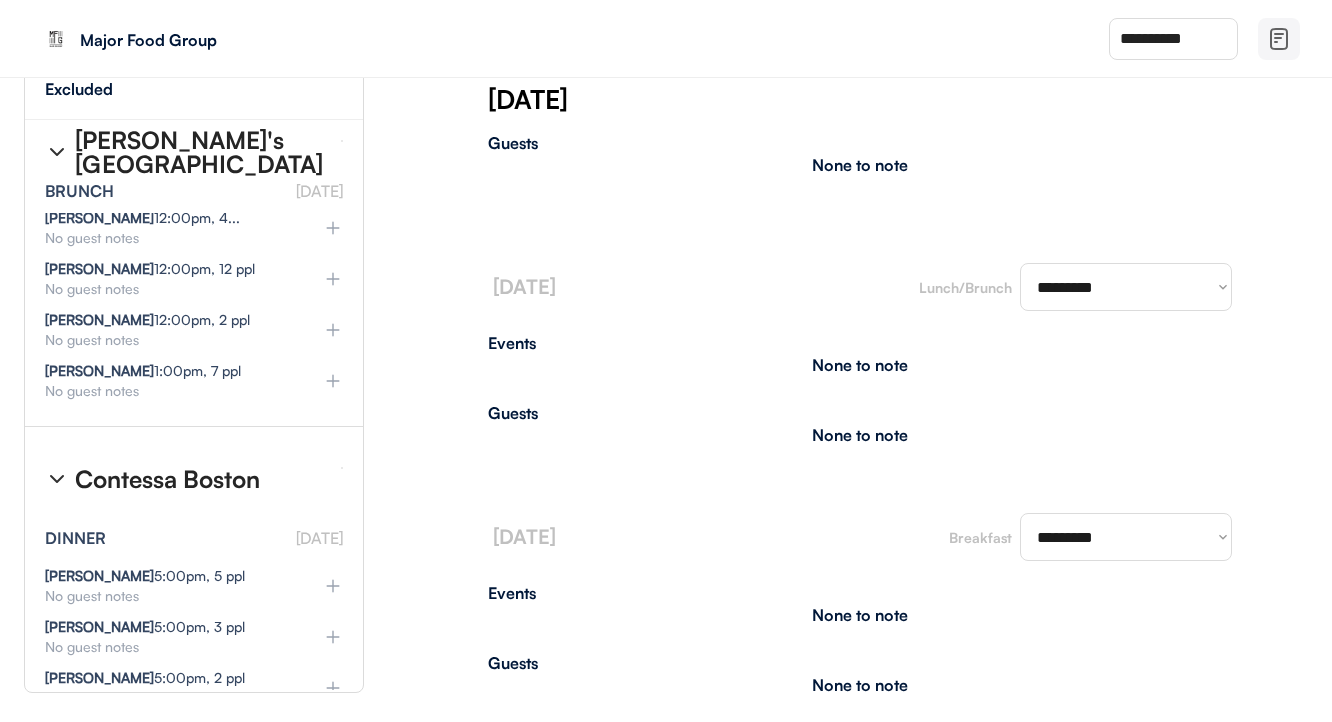 select on "*******" 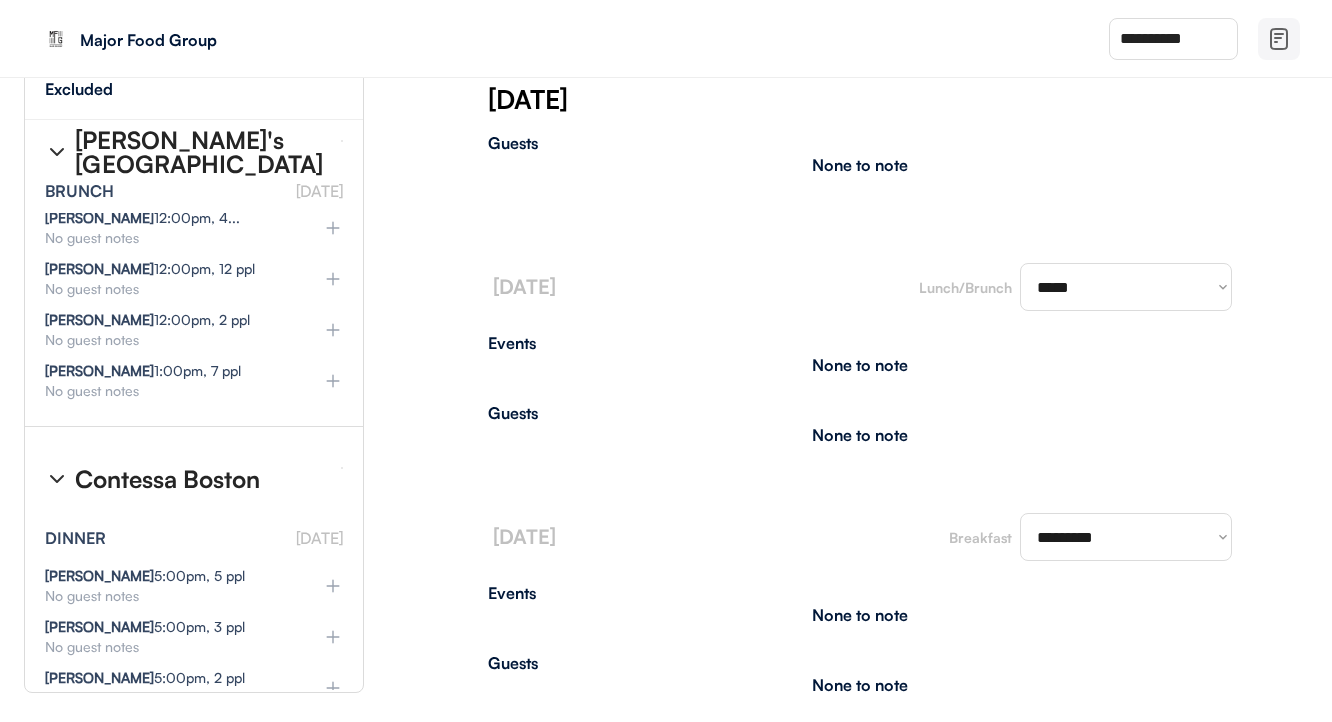 type on "**********" 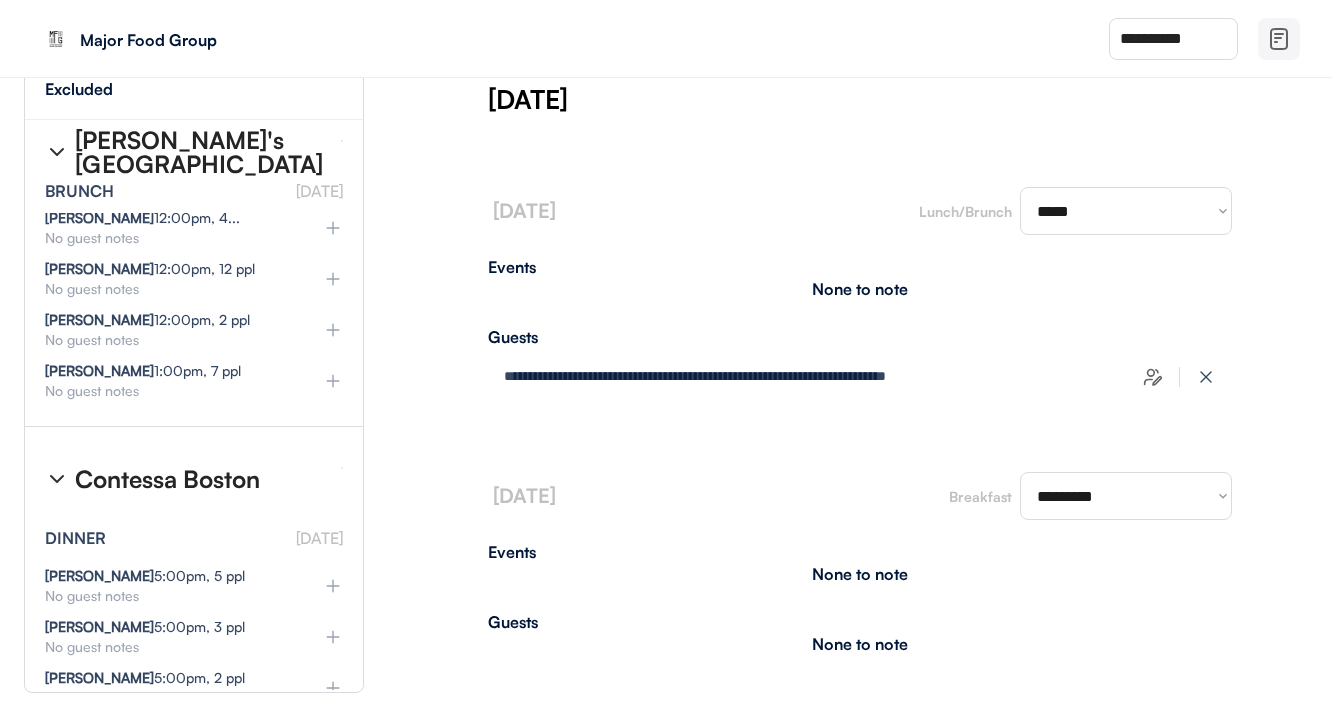 scroll, scrollTop: 15971, scrollLeft: 0, axis: vertical 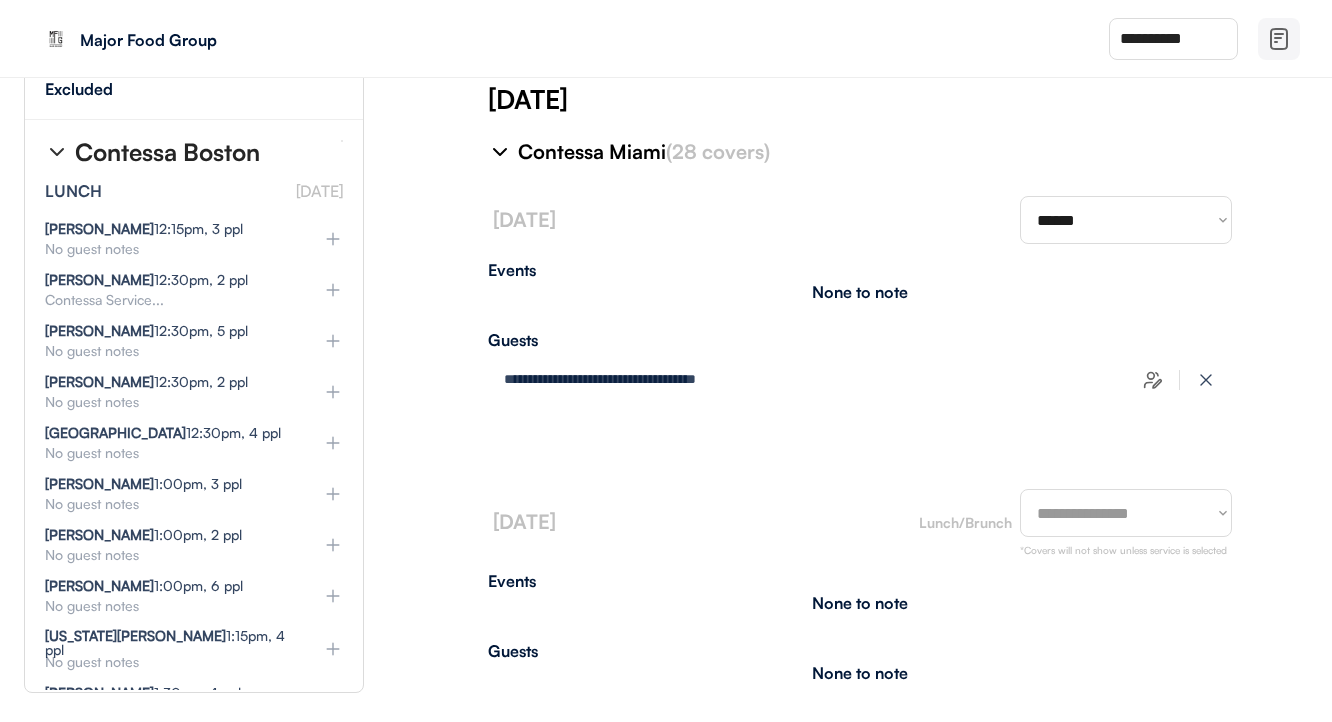 select on "*******" 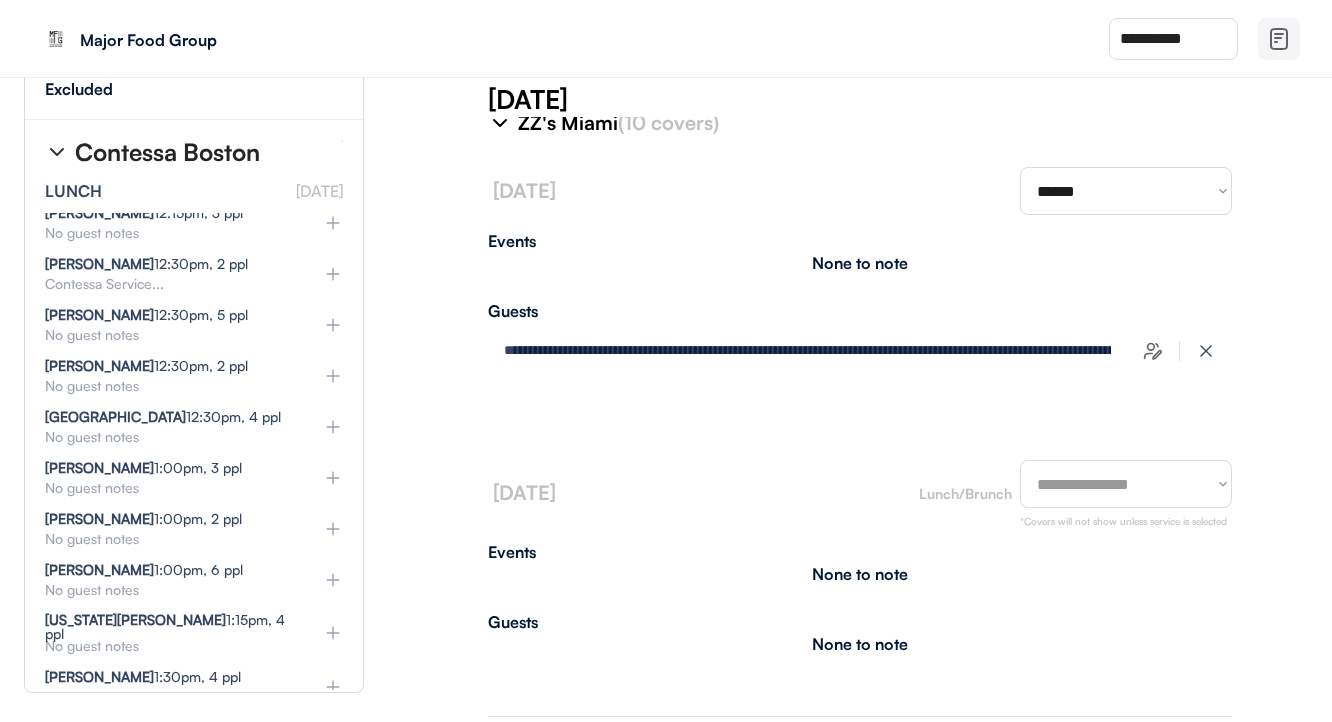 scroll, scrollTop: 10701, scrollLeft: 0, axis: vertical 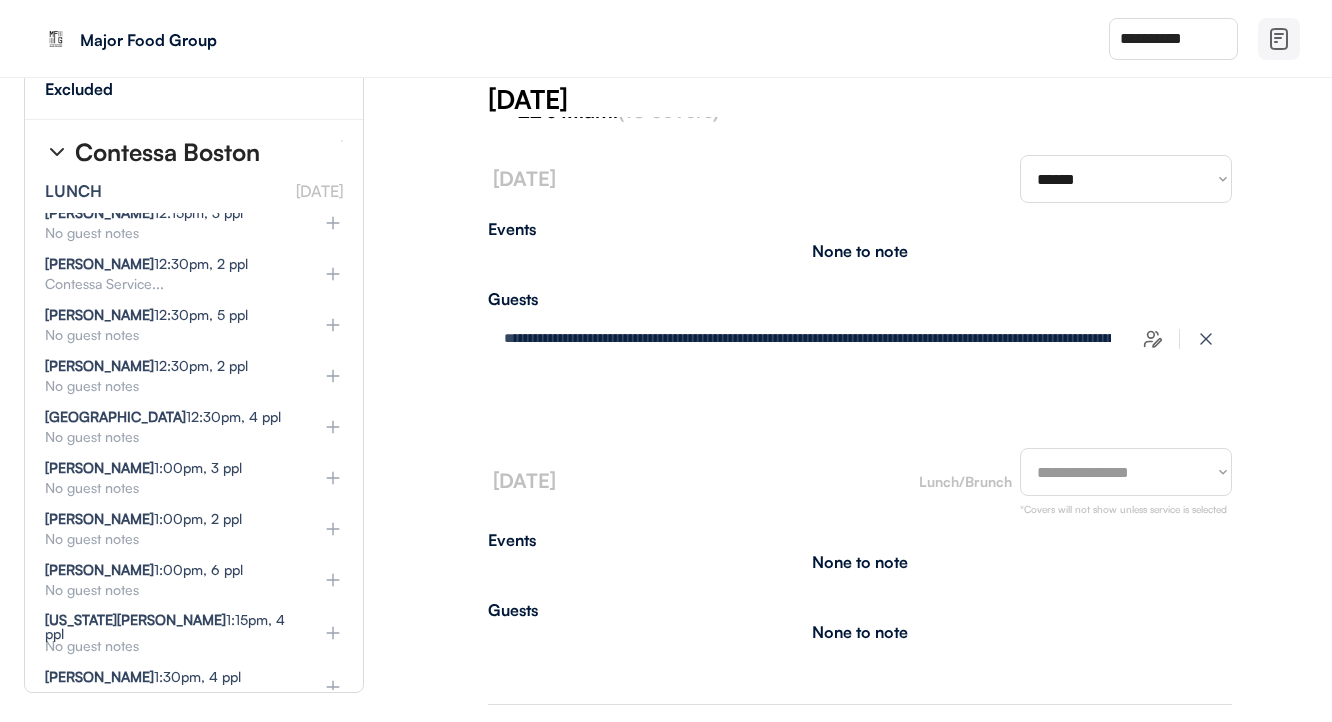 select on "********" 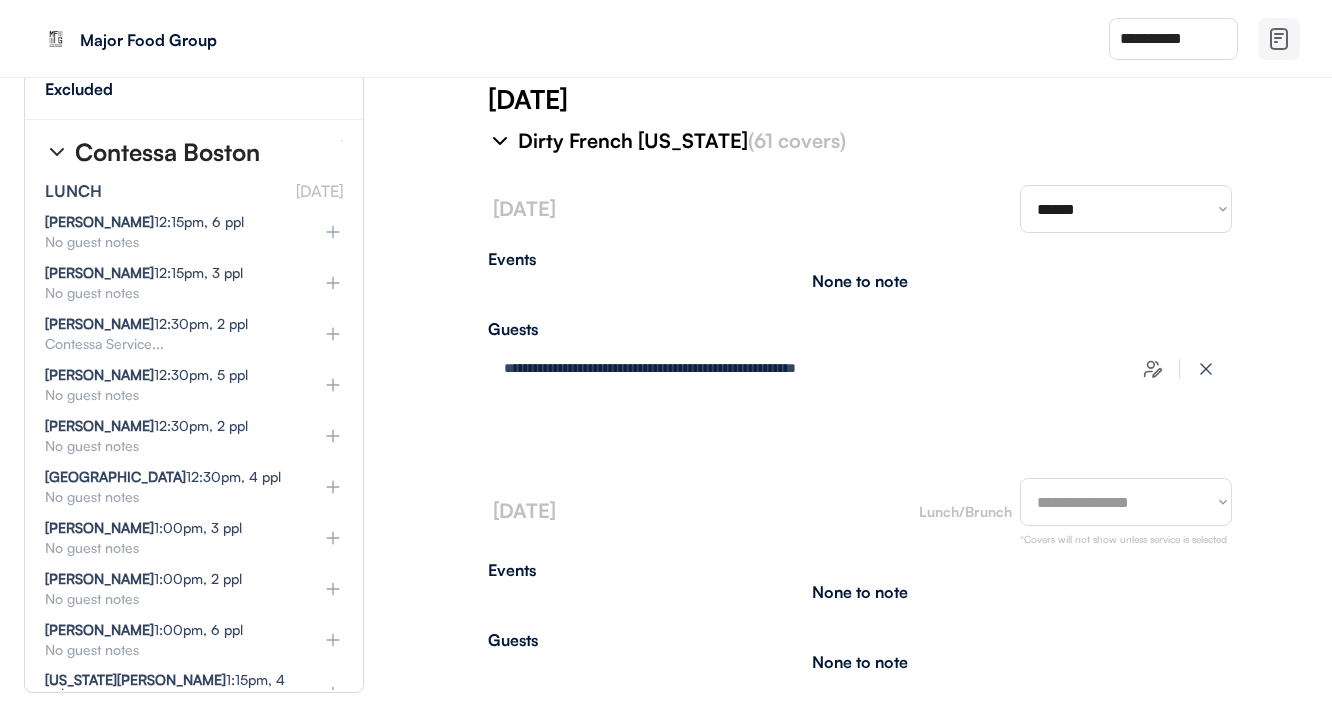 scroll, scrollTop: 3935, scrollLeft: 0, axis: vertical 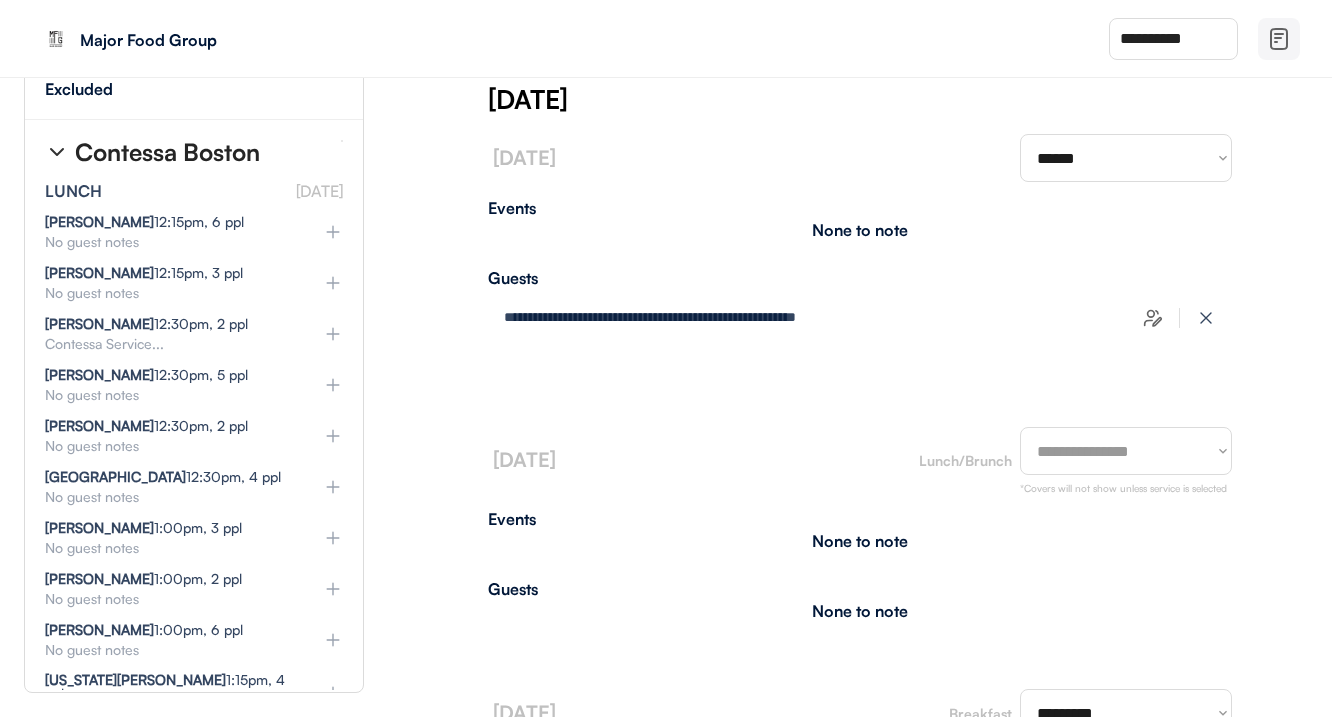 select on "**********" 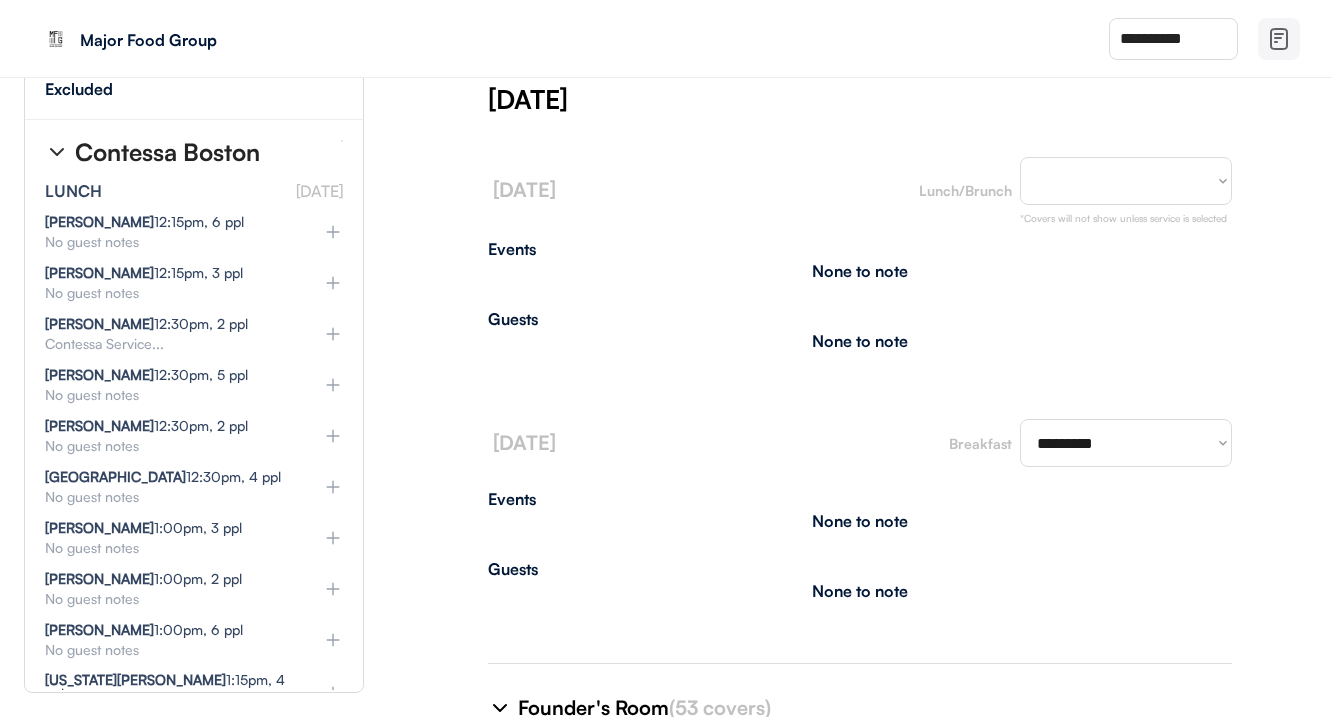 scroll, scrollTop: 4206, scrollLeft: 0, axis: vertical 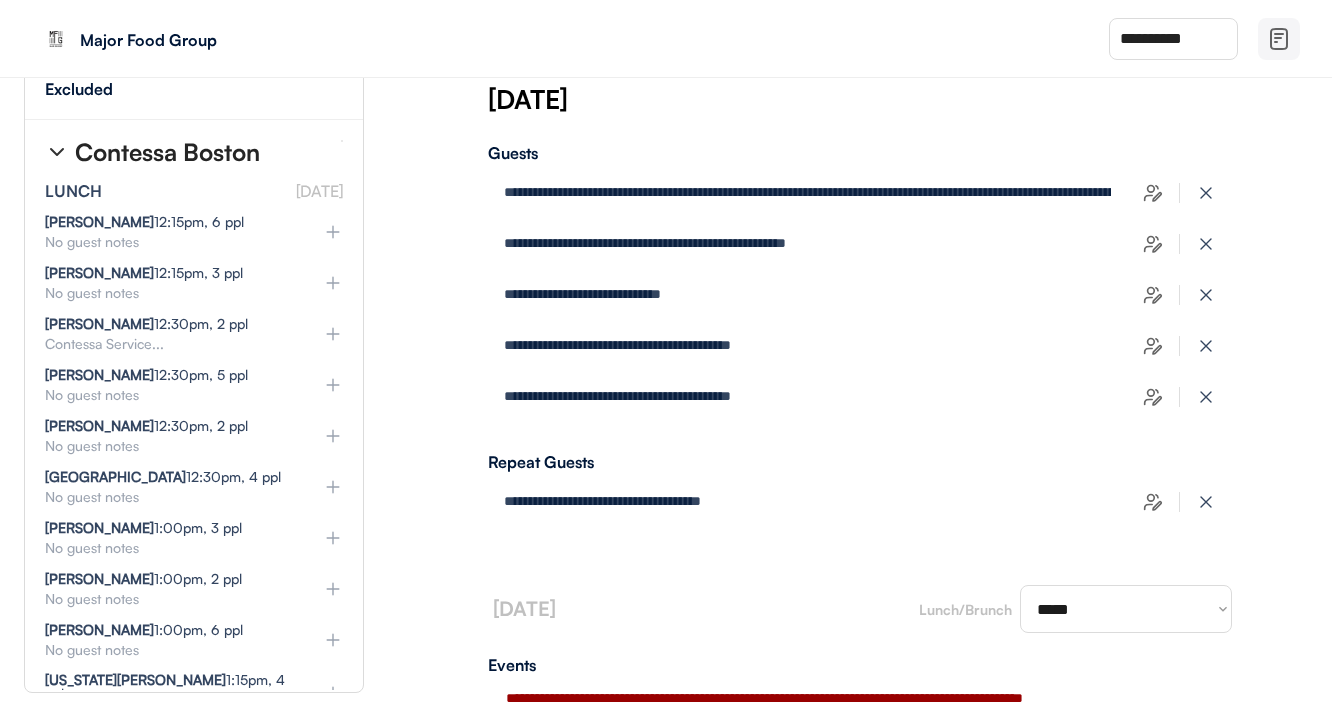 click 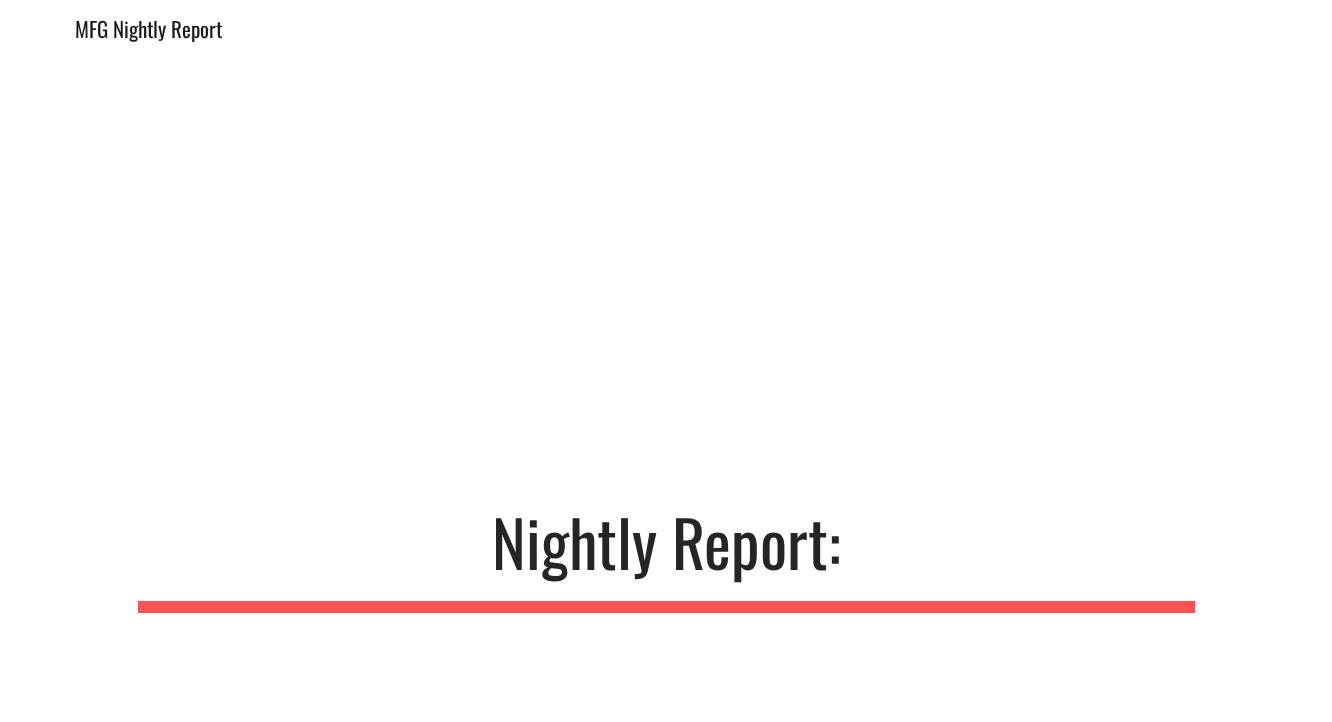 scroll, scrollTop: 0, scrollLeft: 0, axis: both 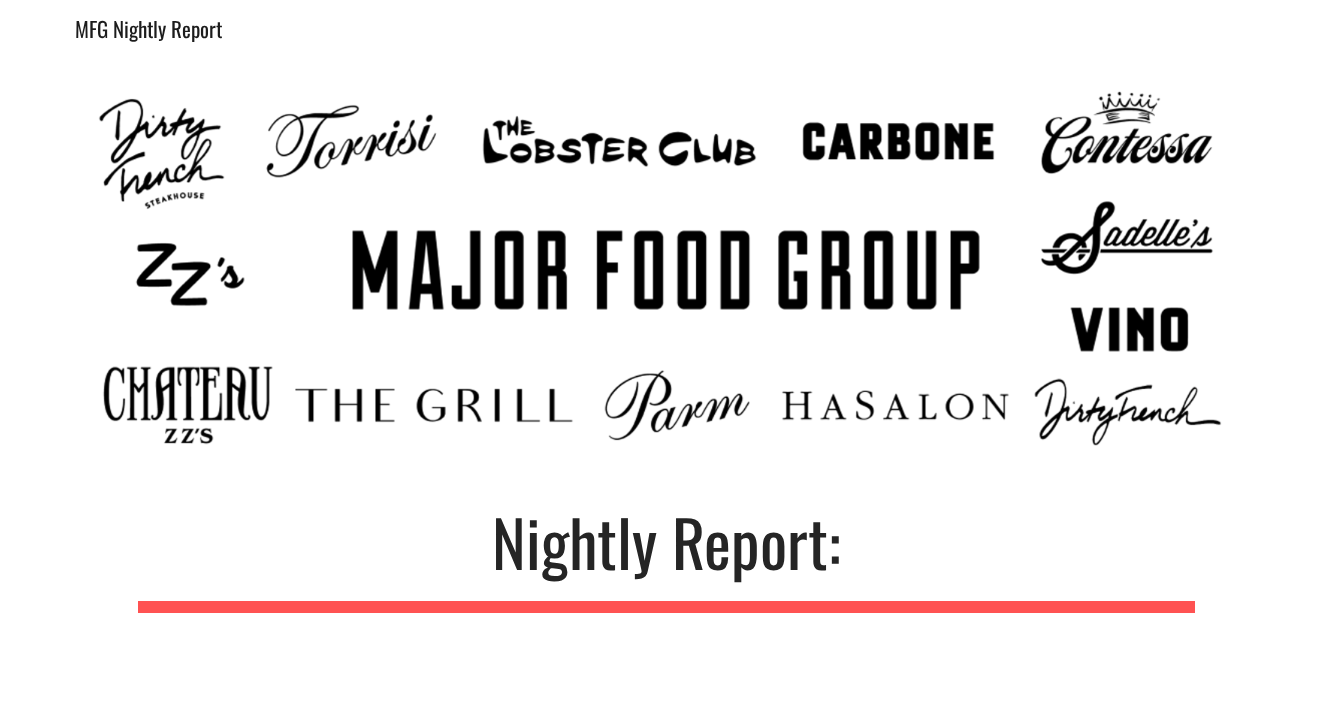 type on "**********" 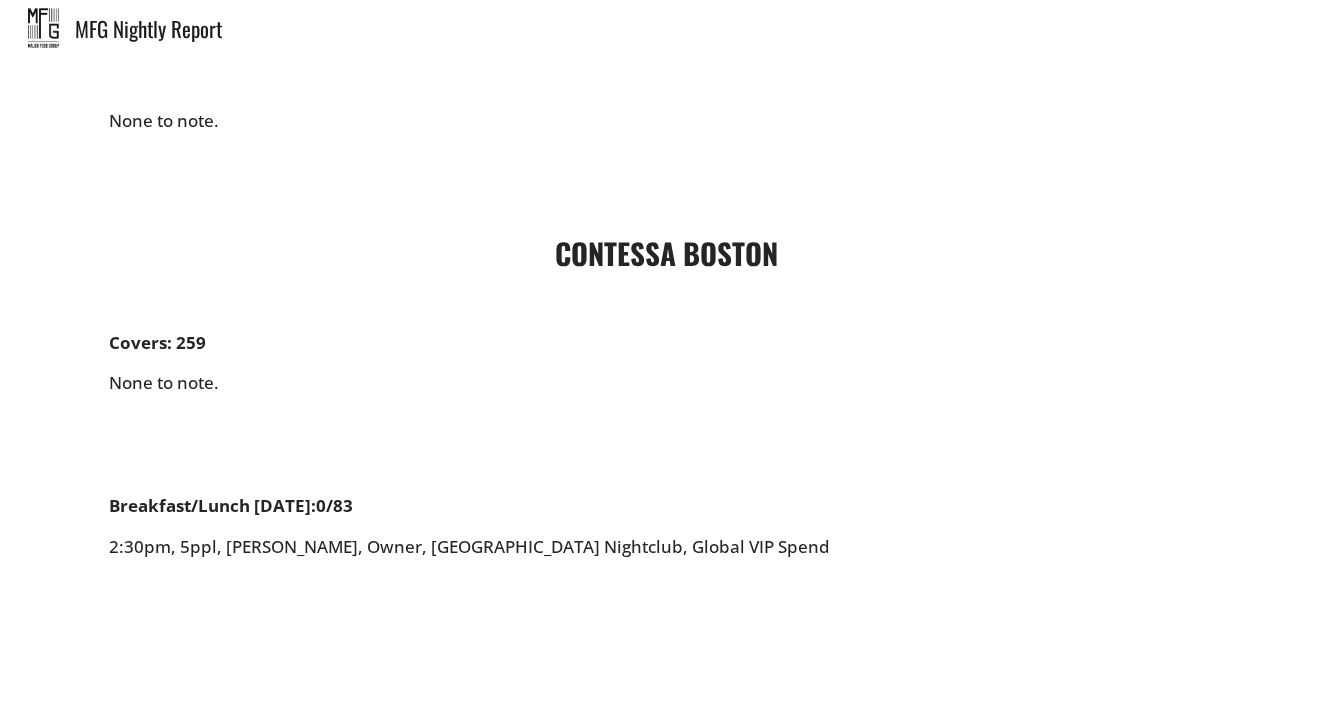 scroll, scrollTop: 10324, scrollLeft: 0, axis: vertical 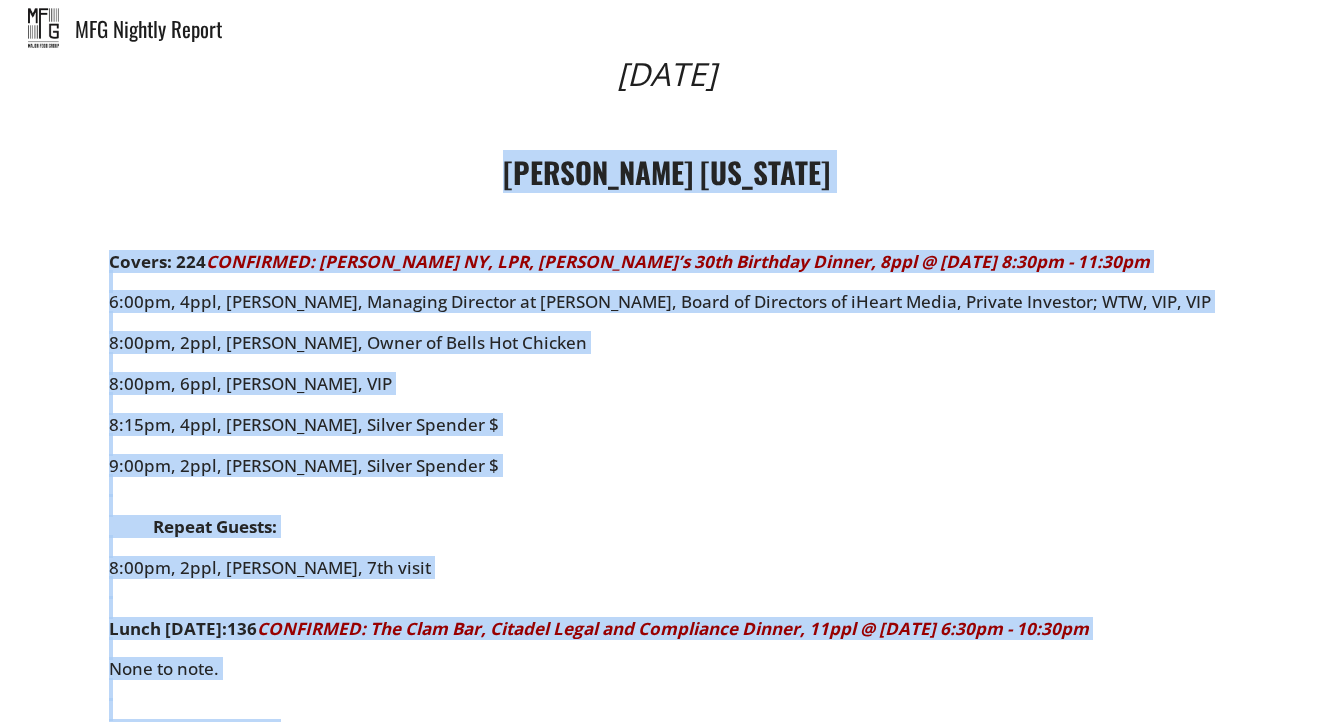 drag, startPoint x: 774, startPoint y: 556, endPoint x: 101, endPoint y: 130, distance: 796.4954 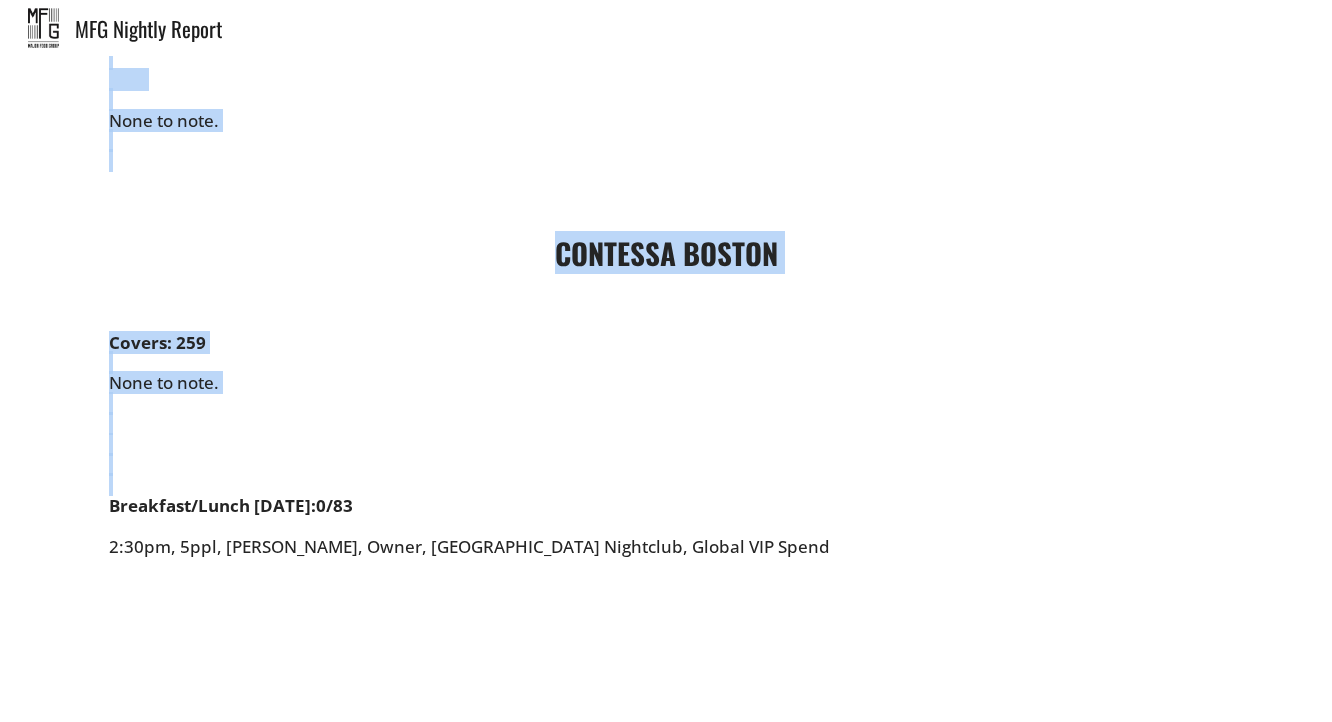 scroll, scrollTop: 10324, scrollLeft: 0, axis: vertical 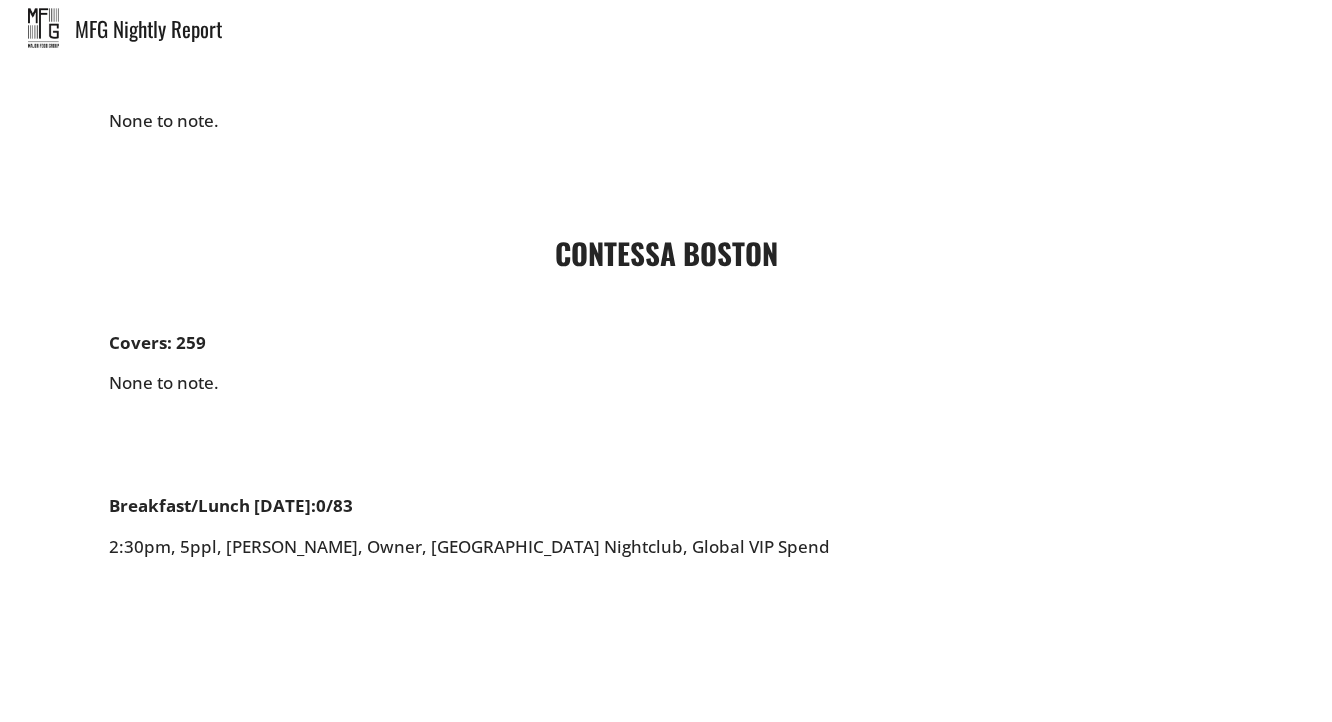 click on "Breakfast/Lunch Tomorrow:  0/83
2:30pm, 5ppl, Anthony Santurri, Owner, Colosseum Nightclub, Global VIP Spend" at bounding box center (666, 547) 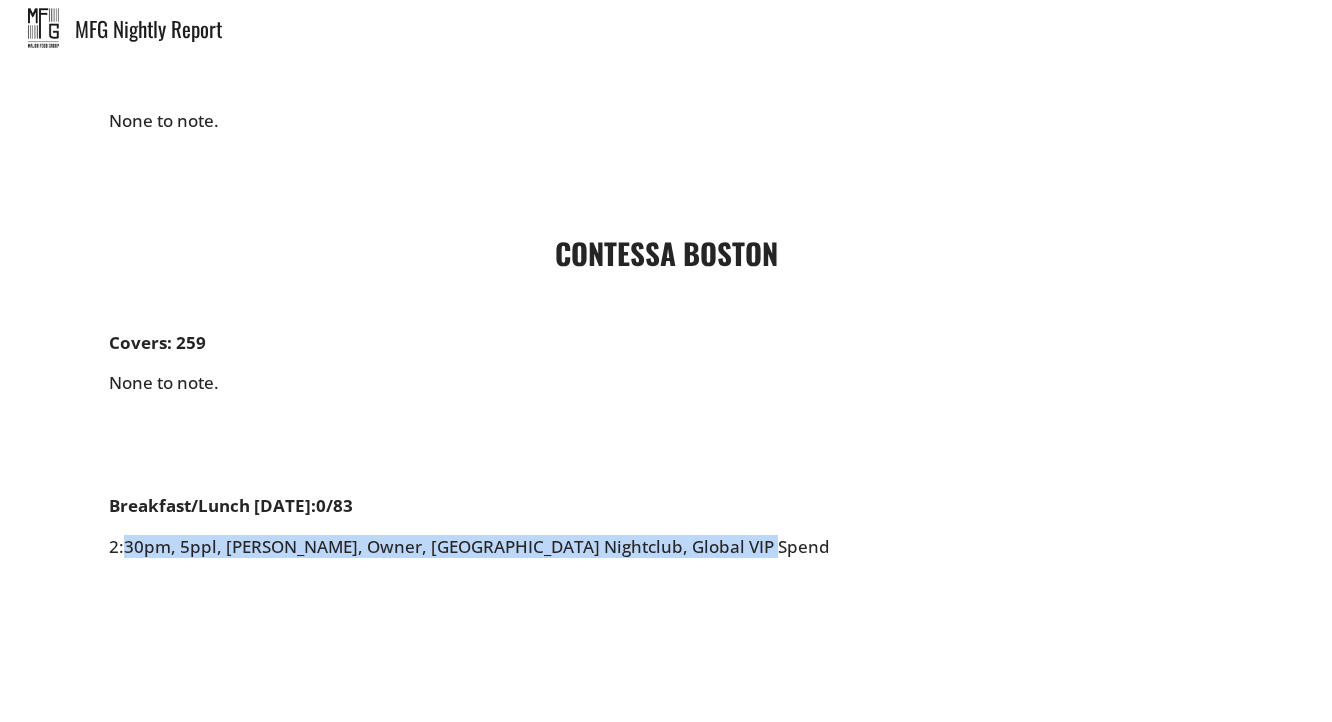 drag, startPoint x: 757, startPoint y: 549, endPoint x: 127, endPoint y: 553, distance: 630.0127 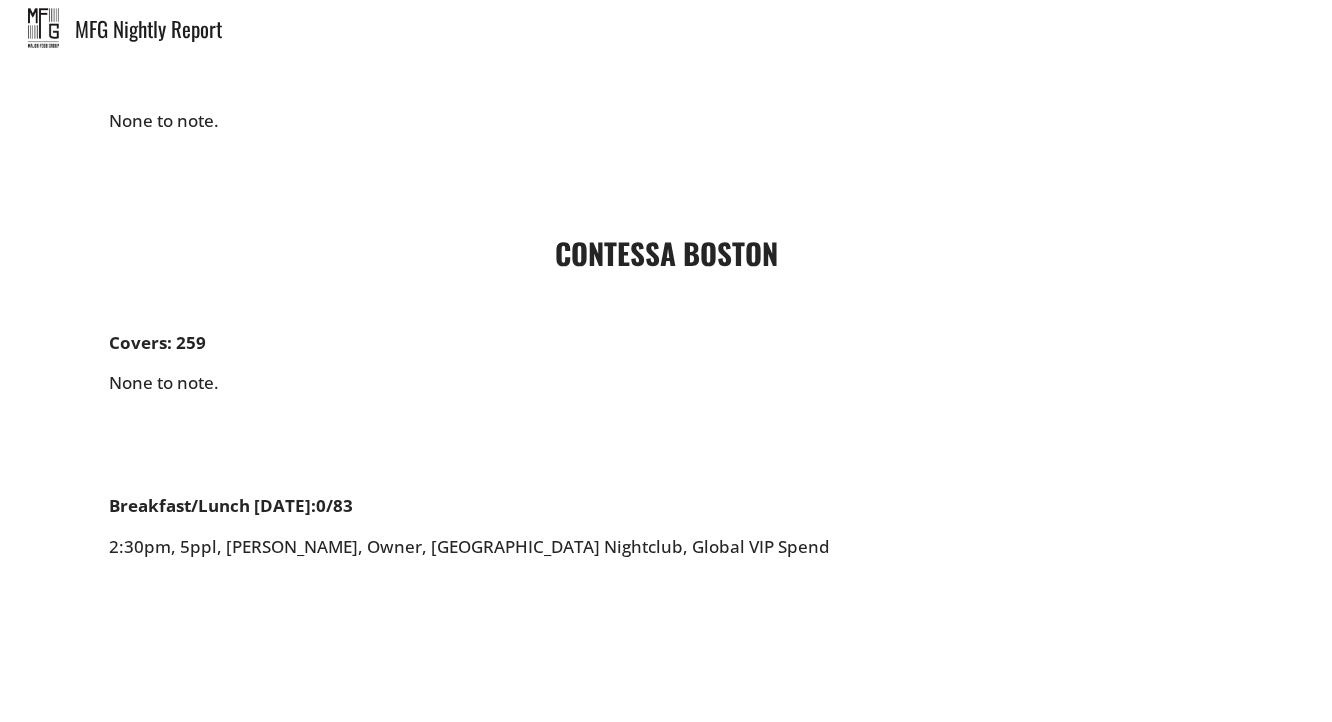 click on "Breakfast/Lunch Tomorrow:  0/83
2:30pm, 5ppl, Anthony Santurri, Owner, Colosseum Nightclub, Global VIP Spend" at bounding box center (666, 547) 